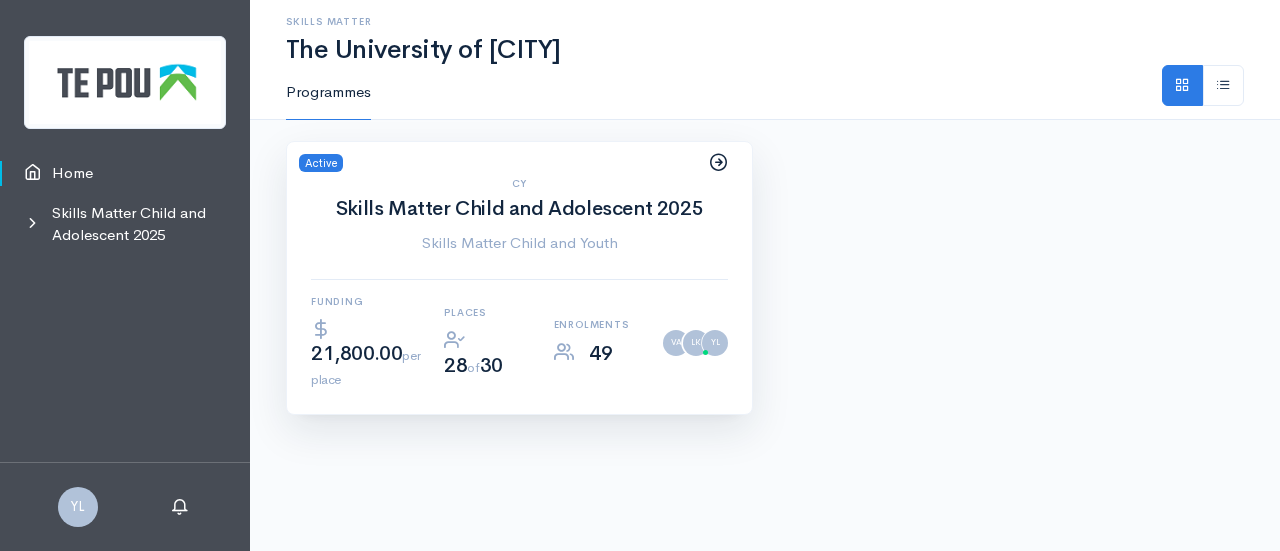 scroll, scrollTop: 0, scrollLeft: 0, axis: both 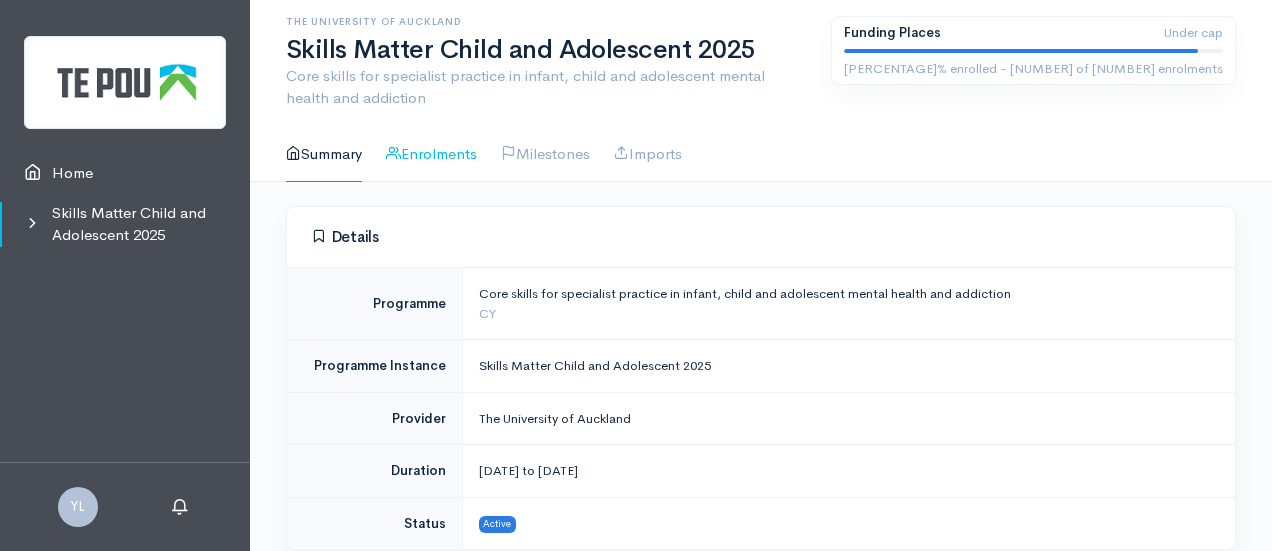 click on "Enrolments" at bounding box center (431, 154) 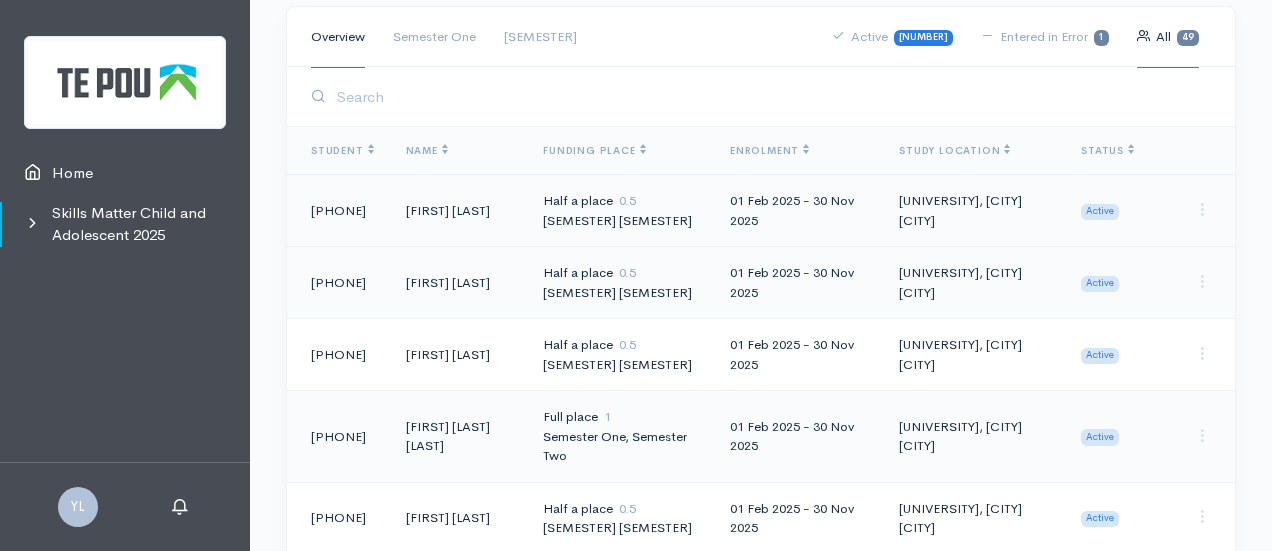 scroll, scrollTop: 100, scrollLeft: 0, axis: vertical 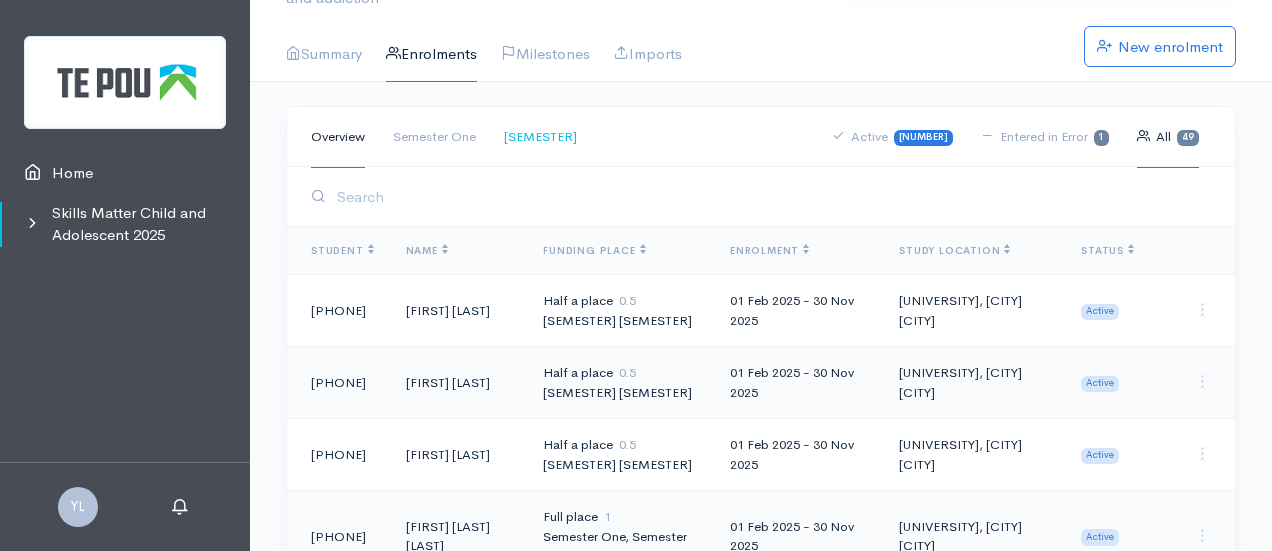 click on "Semester Two" at bounding box center (540, 137) 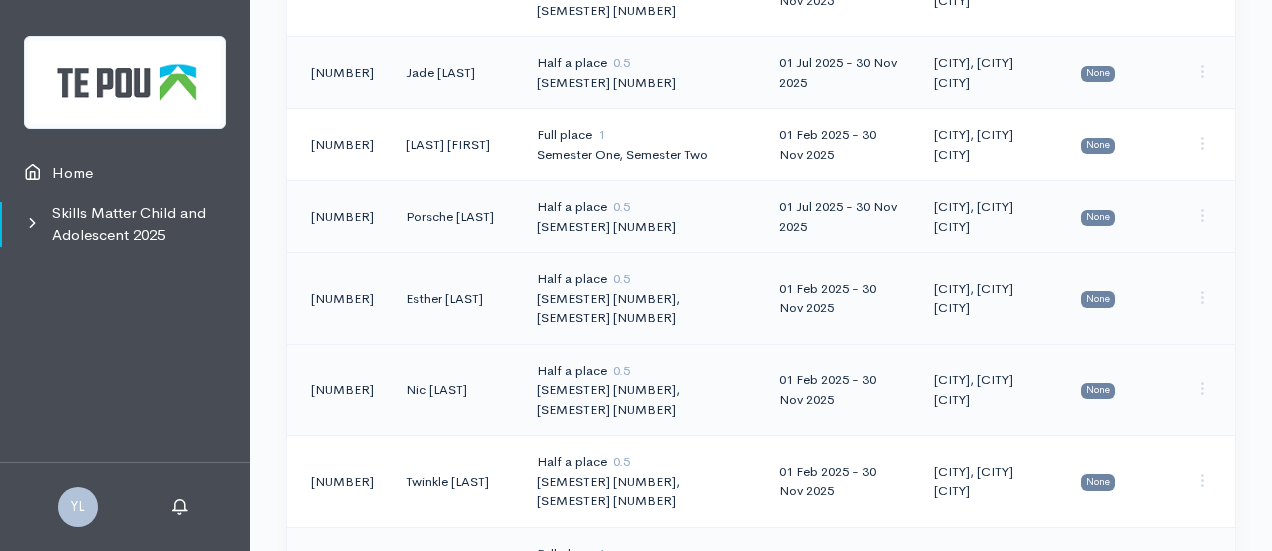 scroll, scrollTop: 1200, scrollLeft: 0, axis: vertical 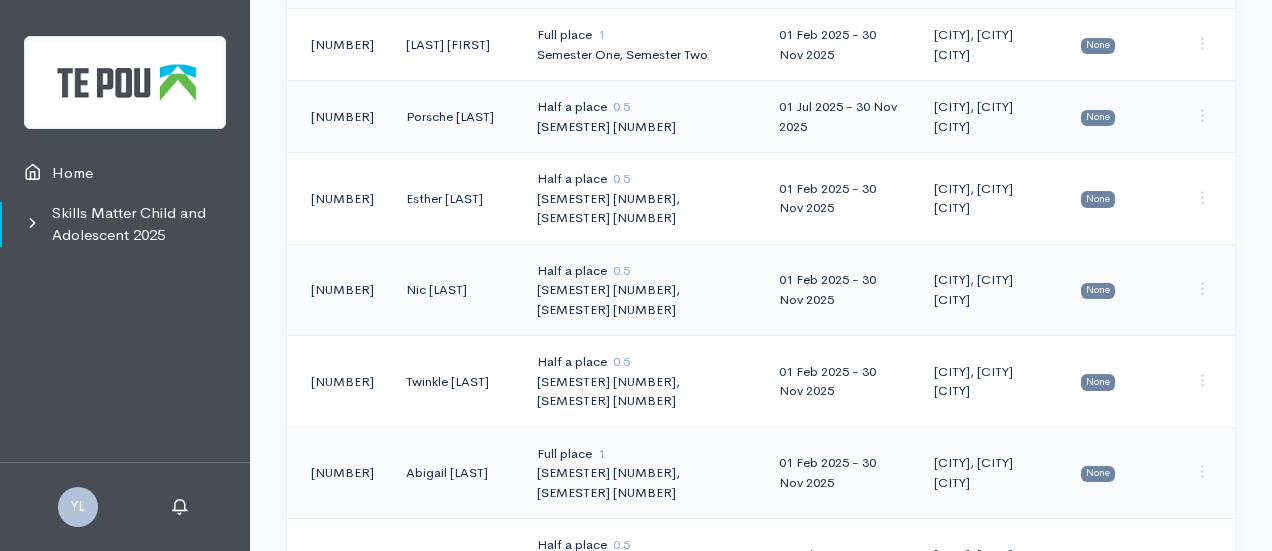click on "[FIRST] [LAST]" at bounding box center [455, 117] 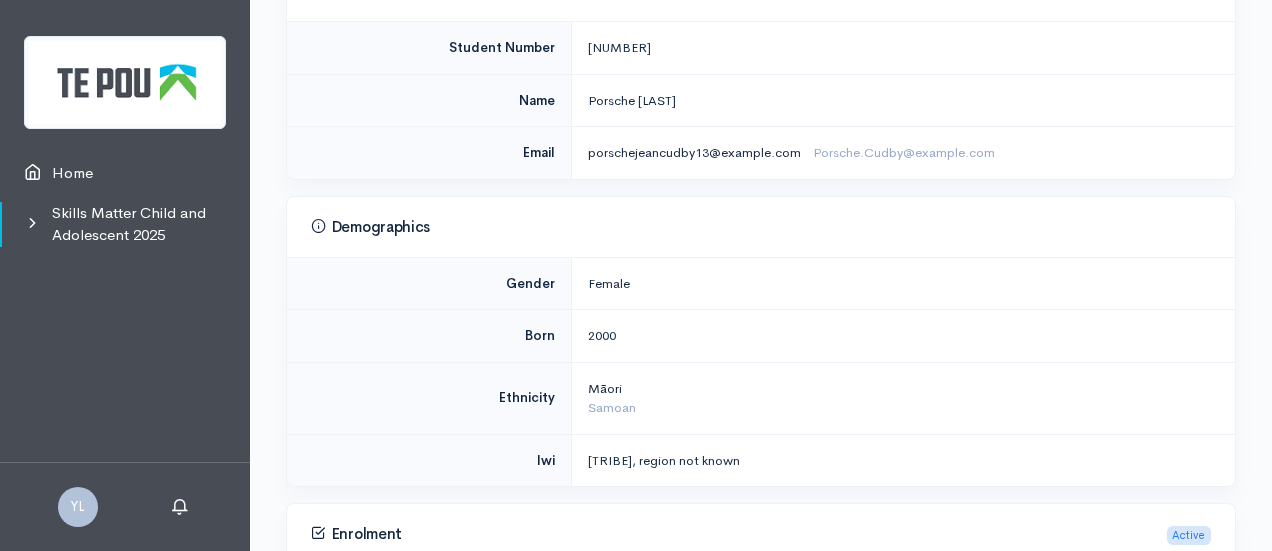 scroll, scrollTop: 0, scrollLeft: 0, axis: both 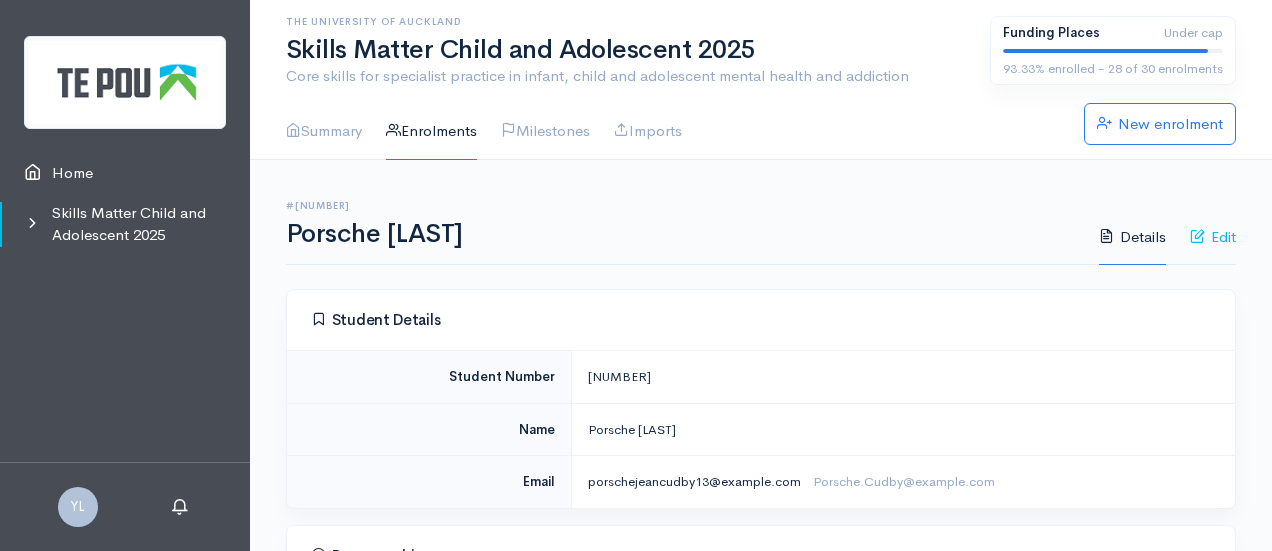 click on "Edit" at bounding box center [1213, 237] 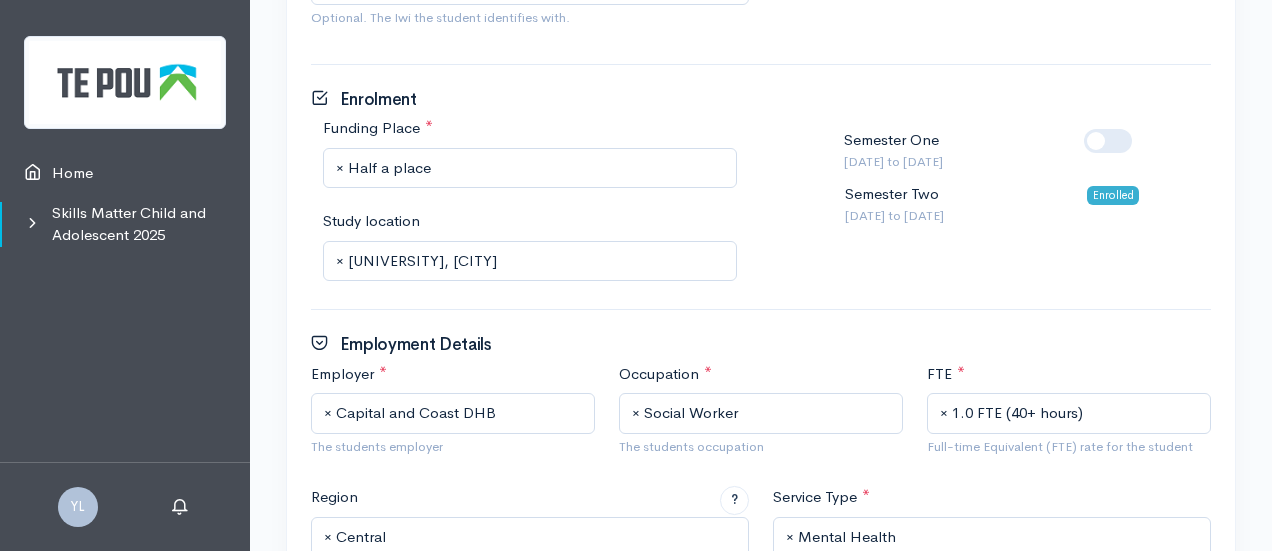 scroll, scrollTop: 1300, scrollLeft: 0, axis: vertical 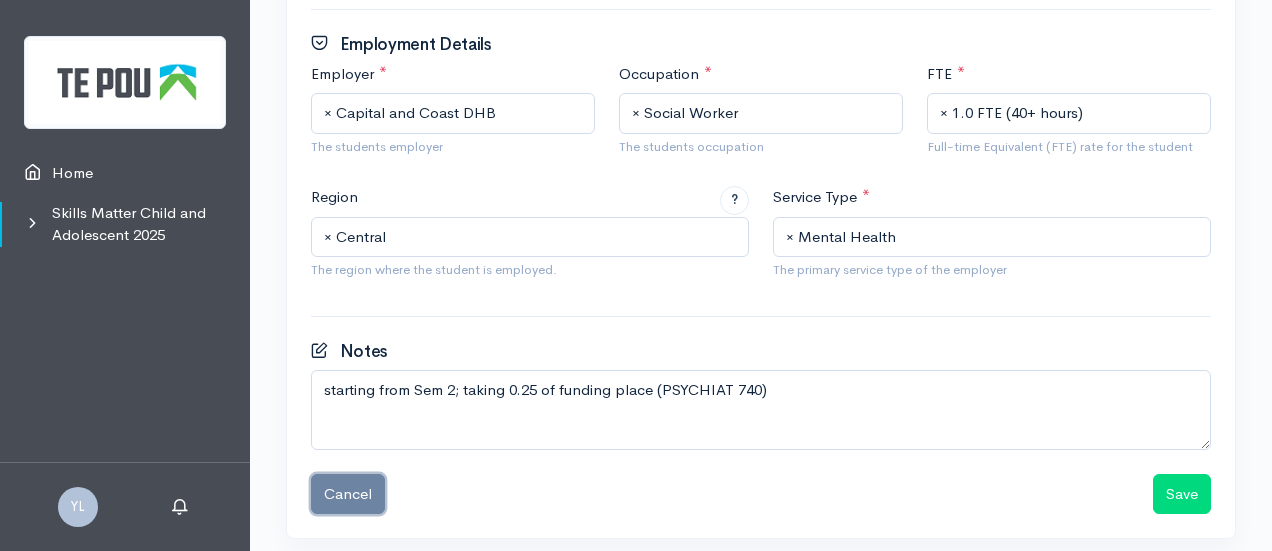 click on "Cancel" at bounding box center (348, 494) 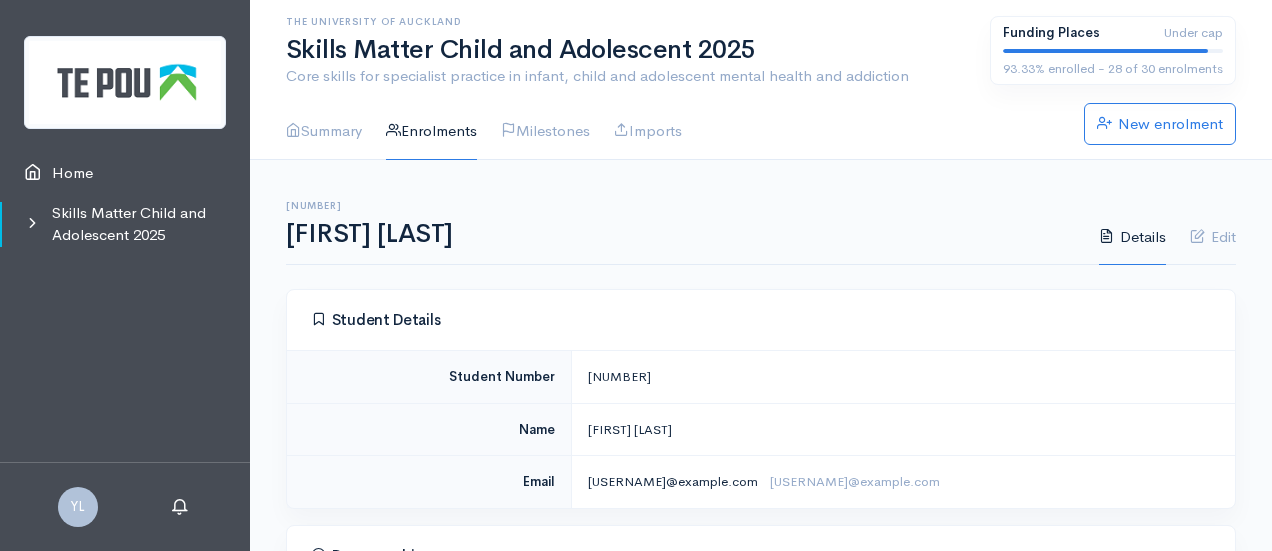 scroll, scrollTop: 0, scrollLeft: 0, axis: both 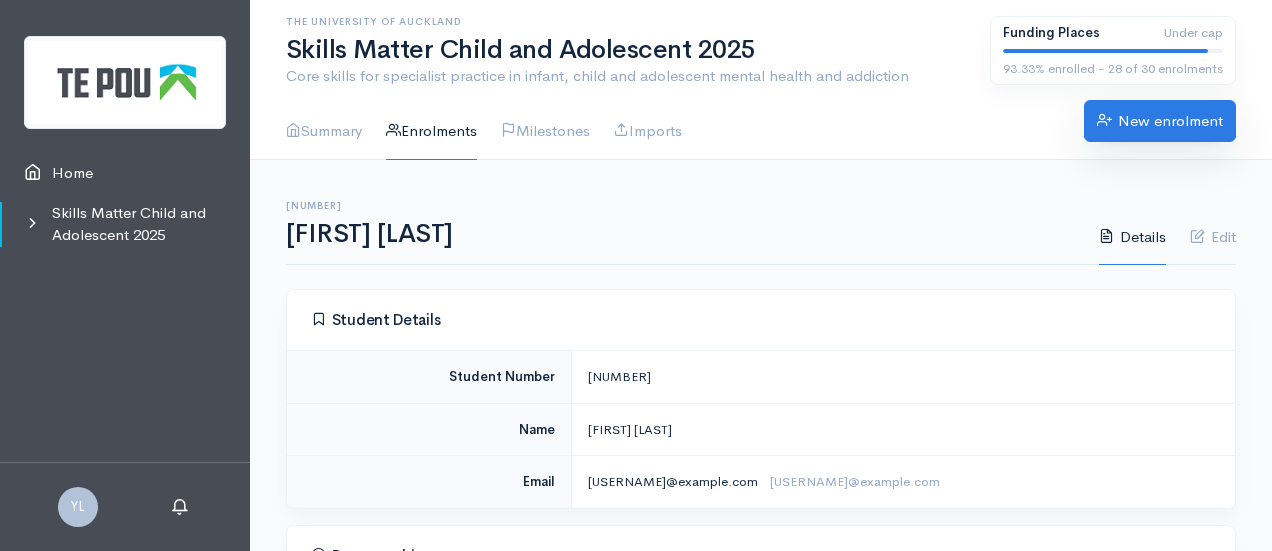 click on "New enrolment" at bounding box center (1160, 121) 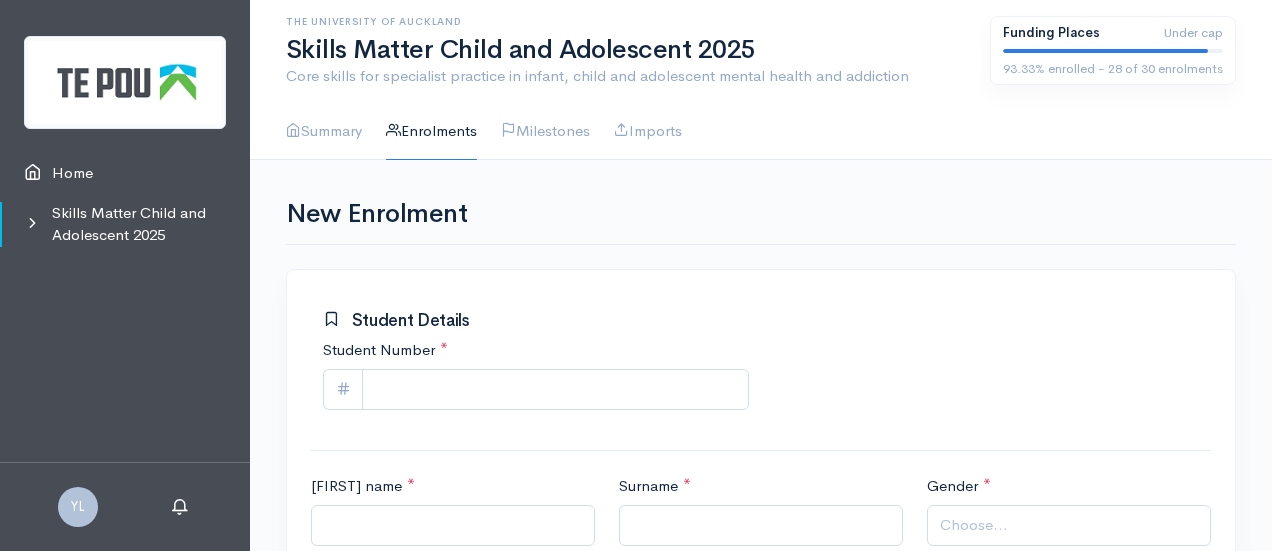 scroll, scrollTop: 0, scrollLeft: 0, axis: both 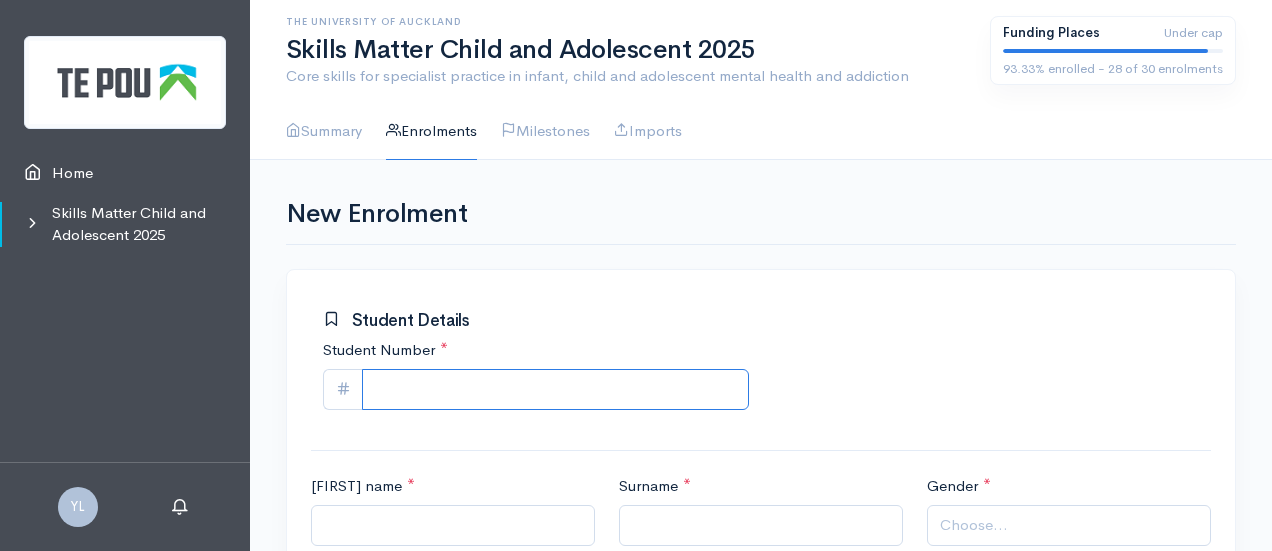 click on "Student Number *" at bounding box center (555, 389) 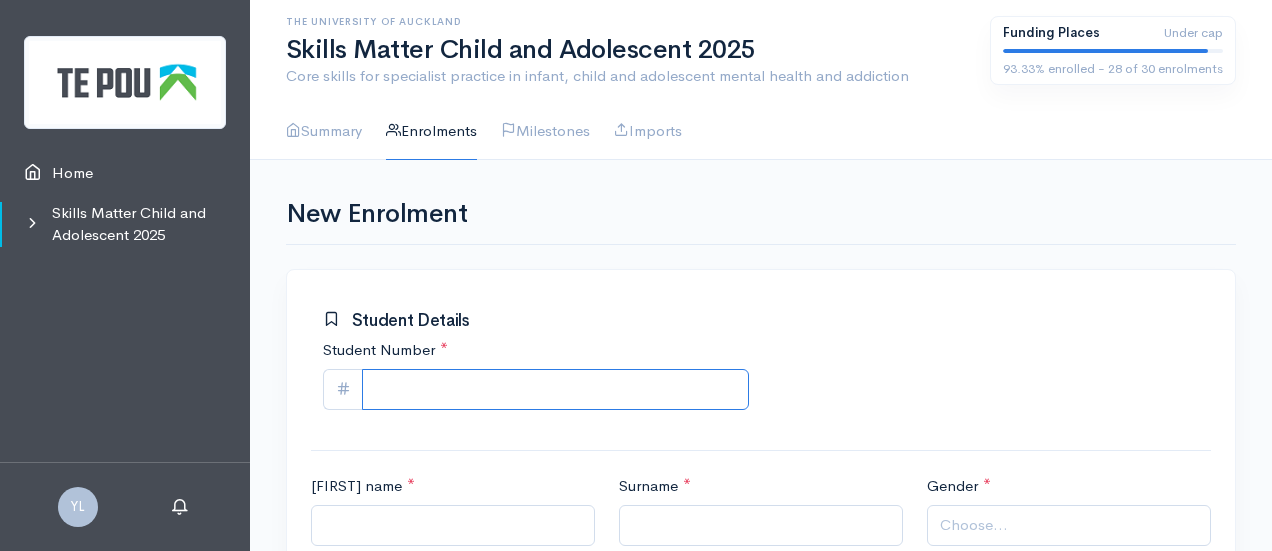 paste on "[NUMBER]" 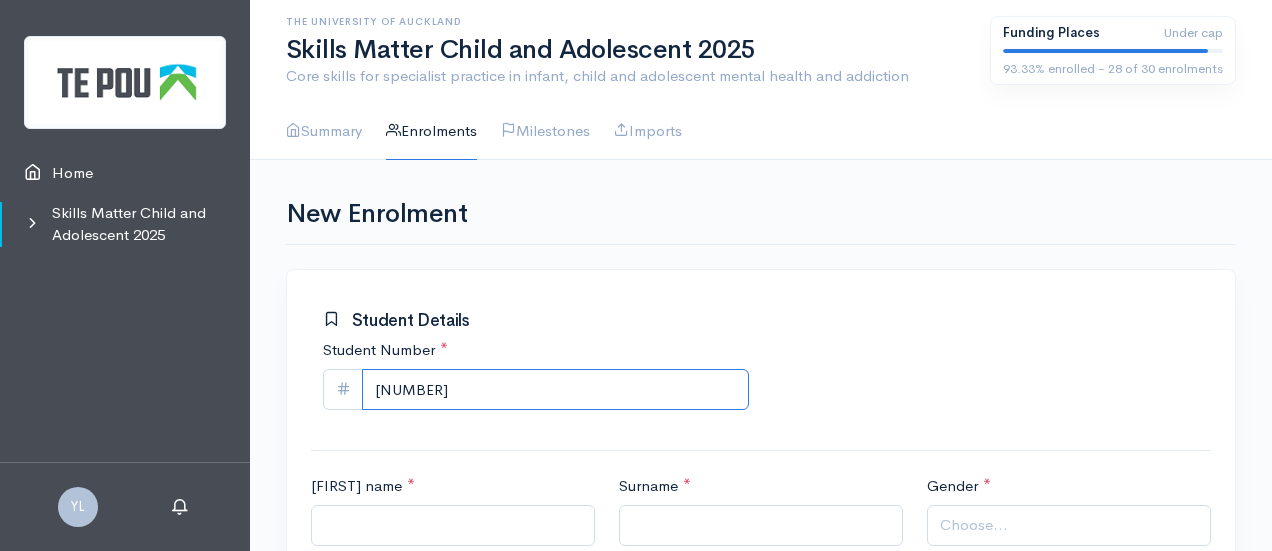 type on "319578602" 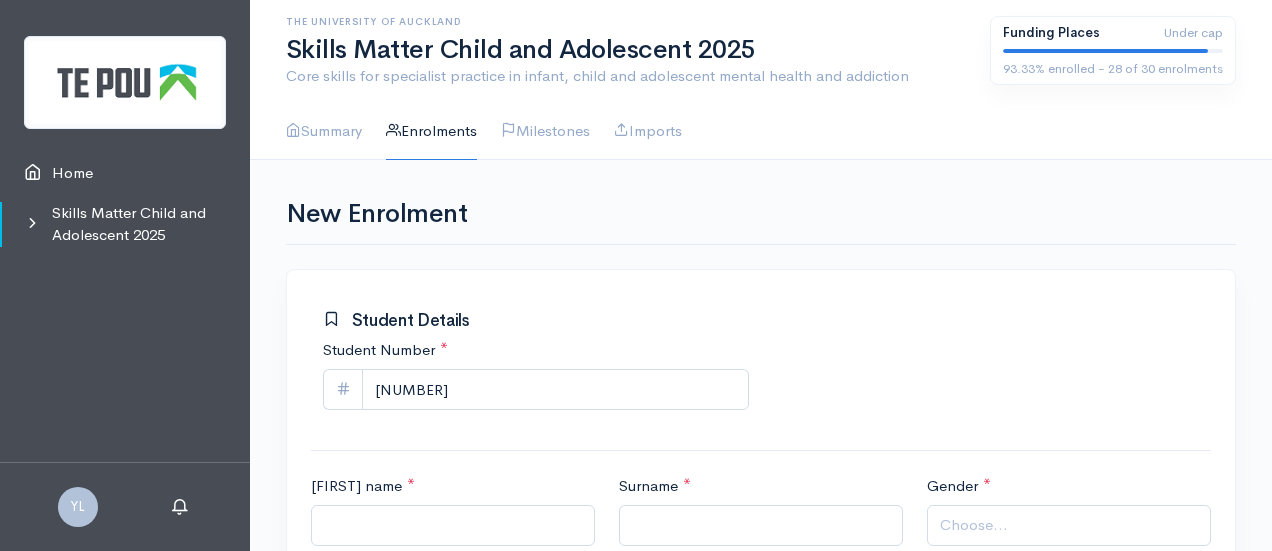 click on "Student Number *
319578602" at bounding box center [761, 391] 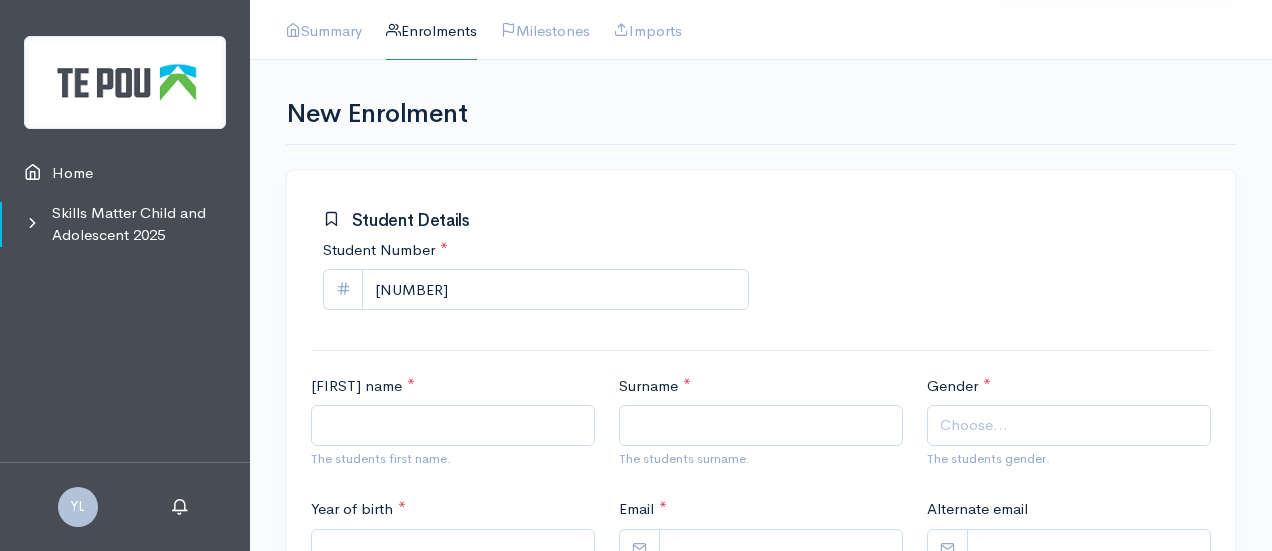 scroll, scrollTop: 300, scrollLeft: 0, axis: vertical 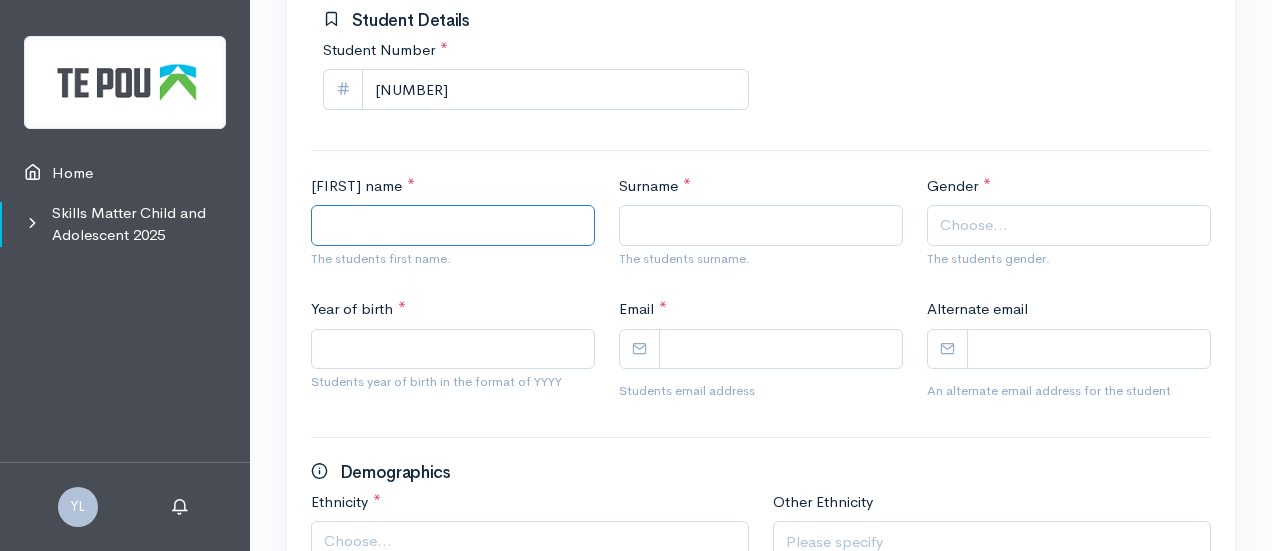 click on "First name *" at bounding box center [453, 225] 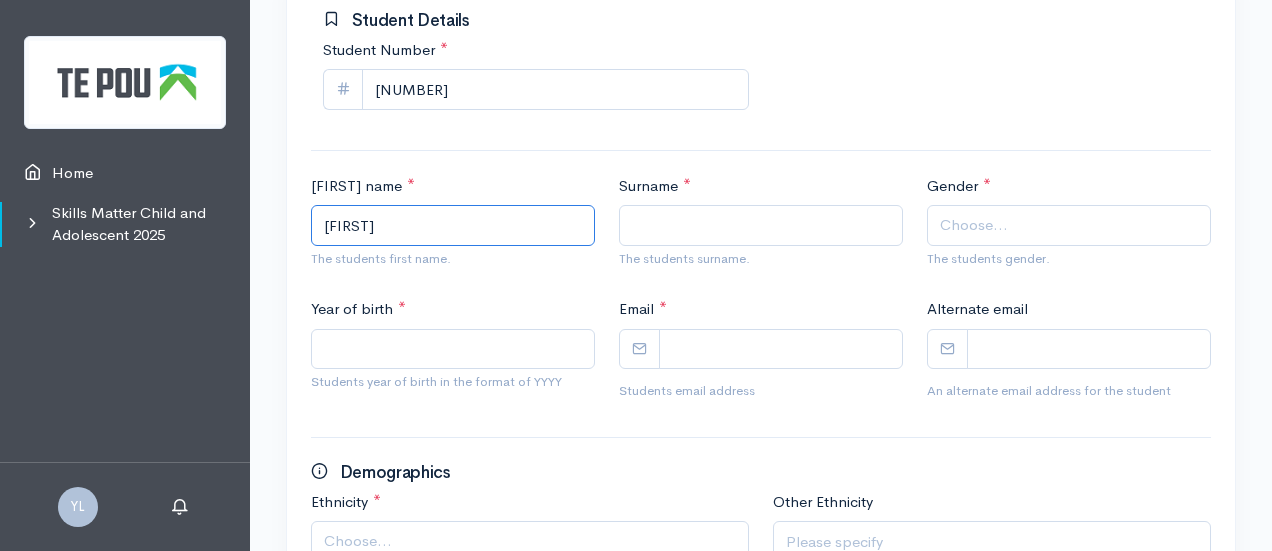 type on "Rajashree" 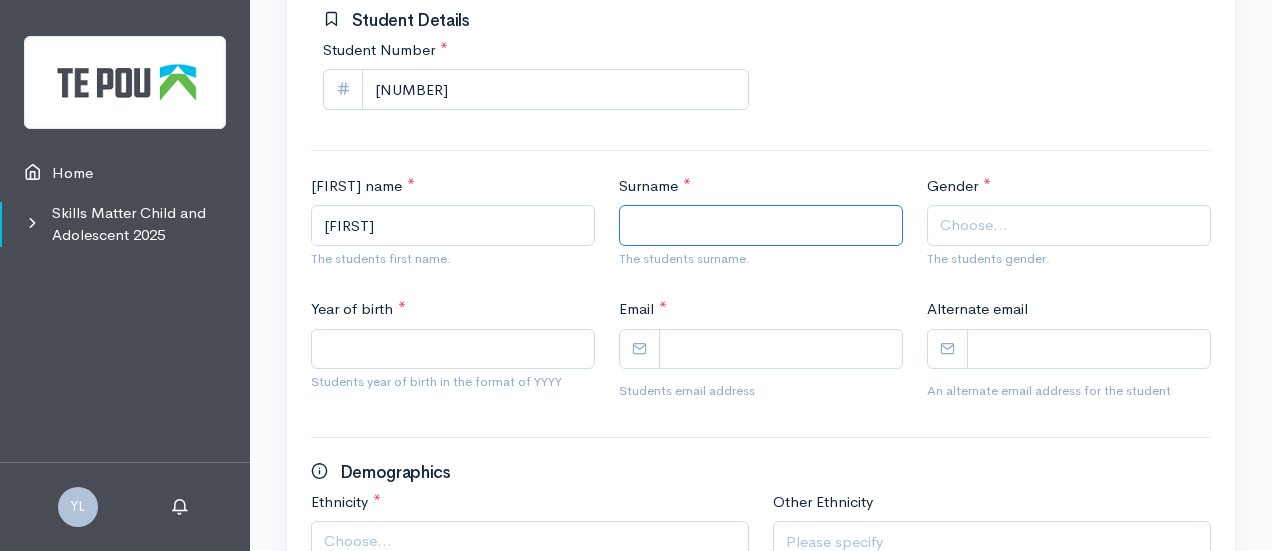 click on "Surname *" at bounding box center (761, 225) 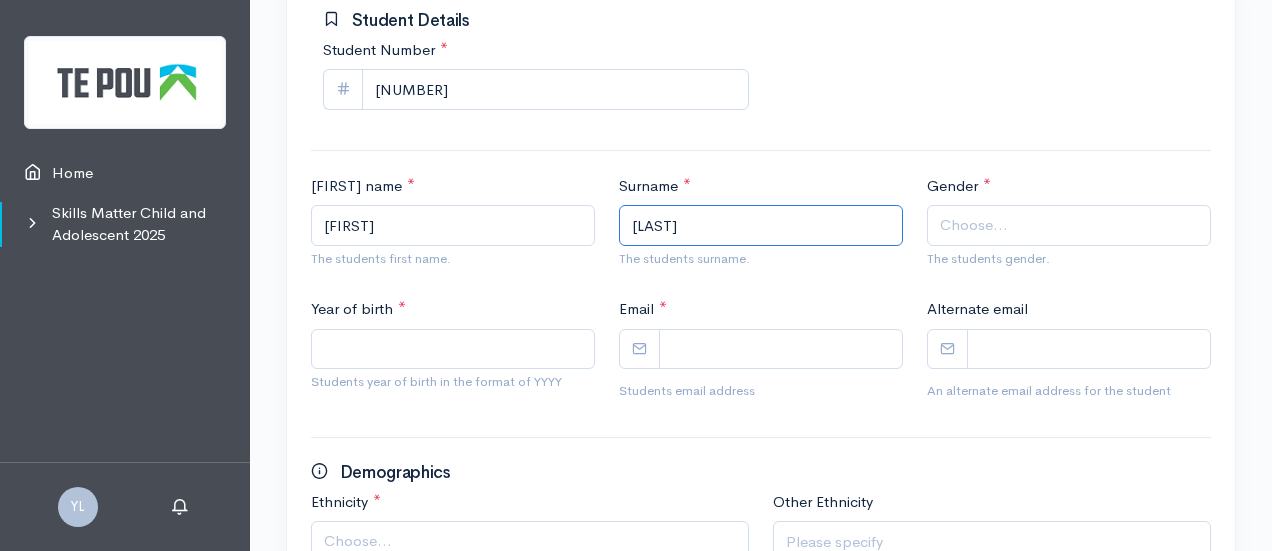 type on "Narayanan" 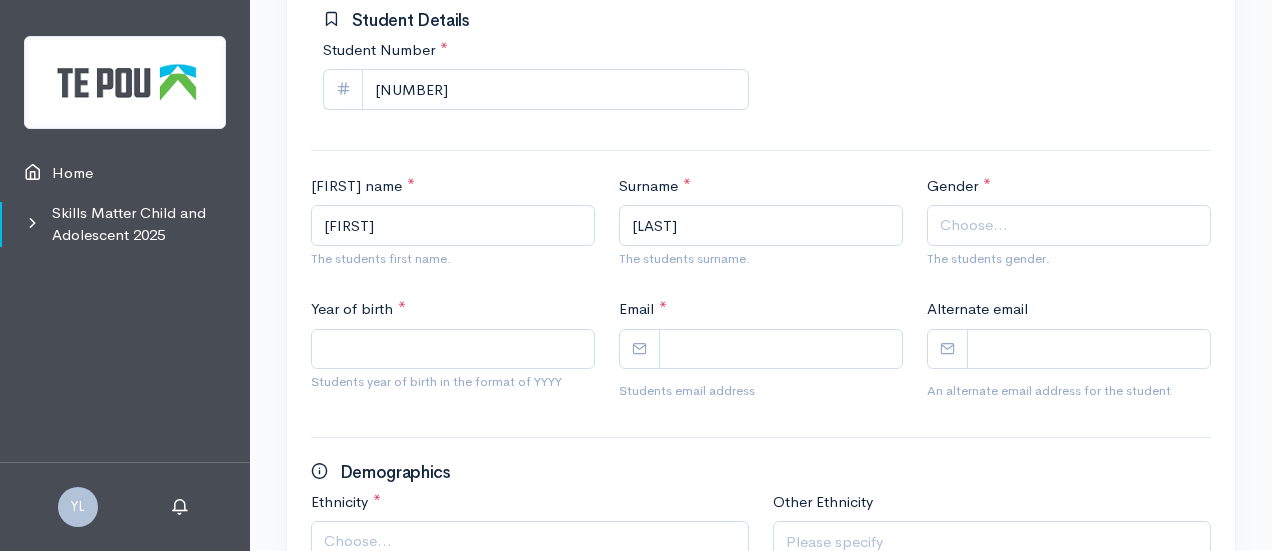 click on "Choose..." at bounding box center (974, 225) 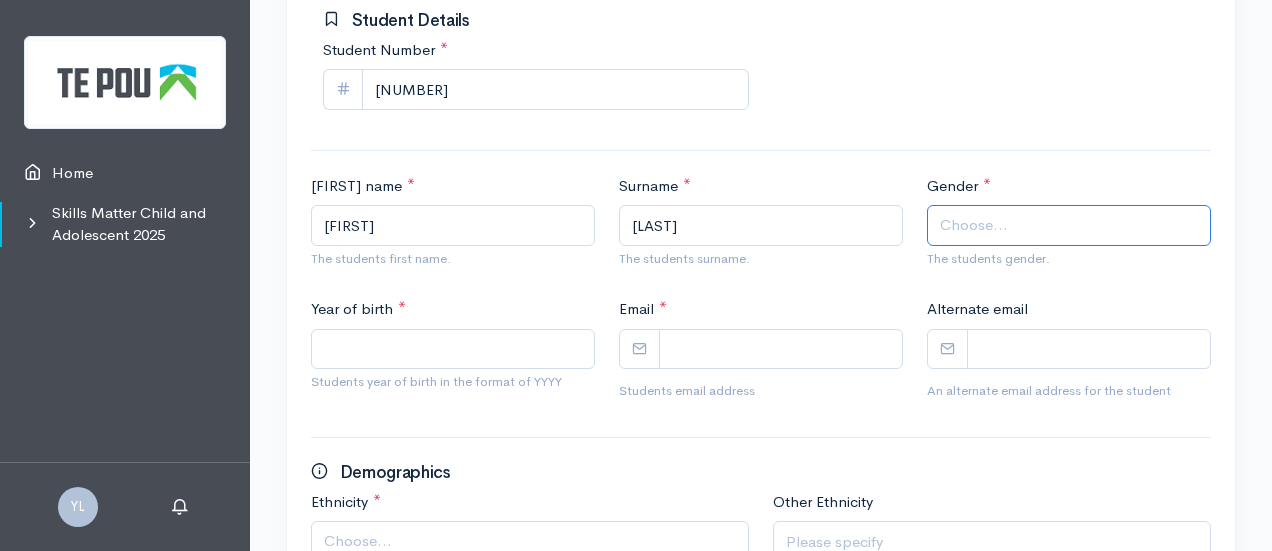 click on "Choose..." at bounding box center (974, 225) 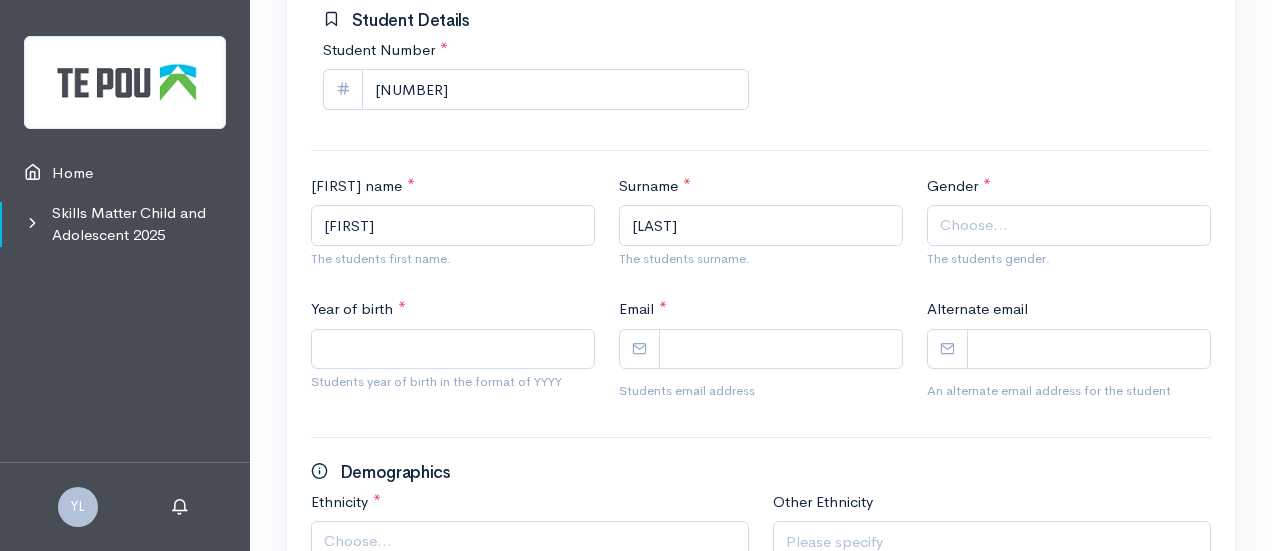 click on "Gender *
Male
Female
Gender Diverse
Choose...
The students gender." at bounding box center (1069, 226) 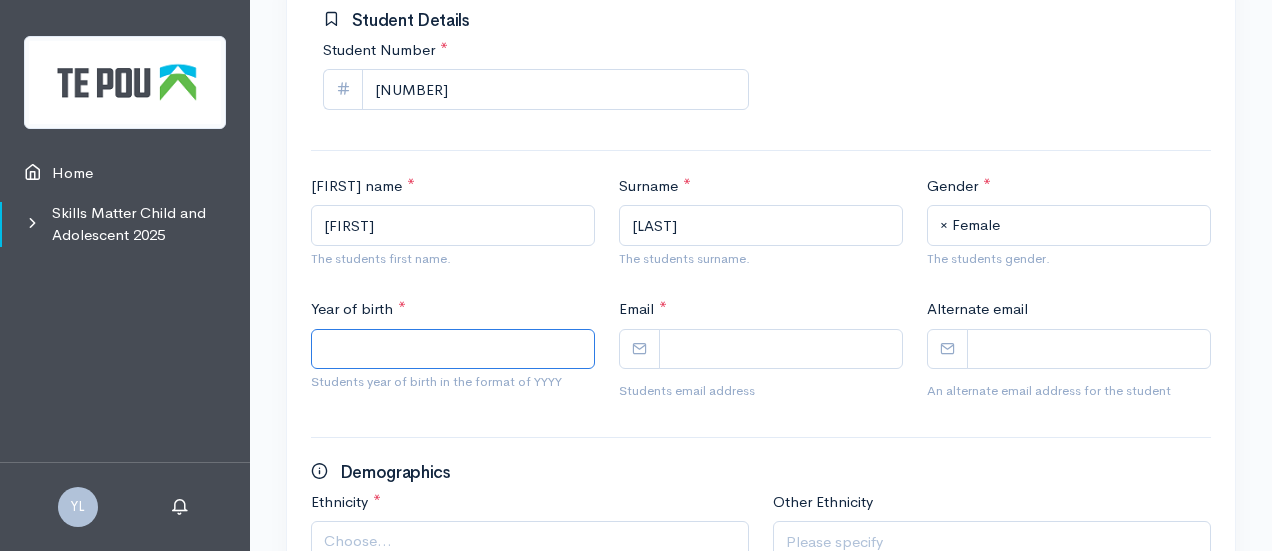 click on "Year of birth *" at bounding box center [453, 349] 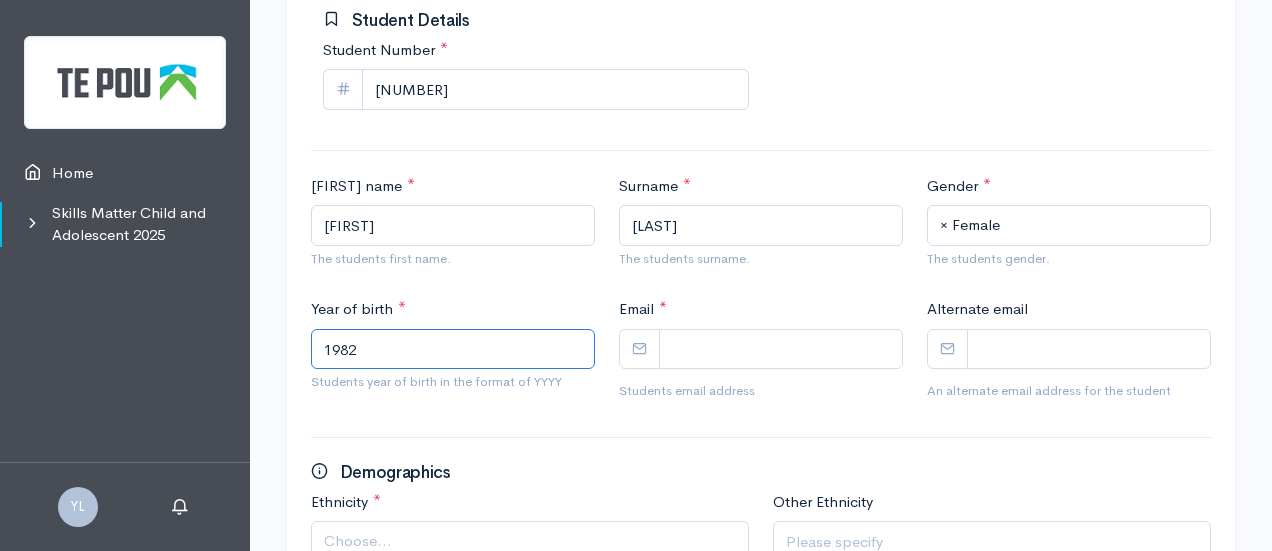 type on "1982" 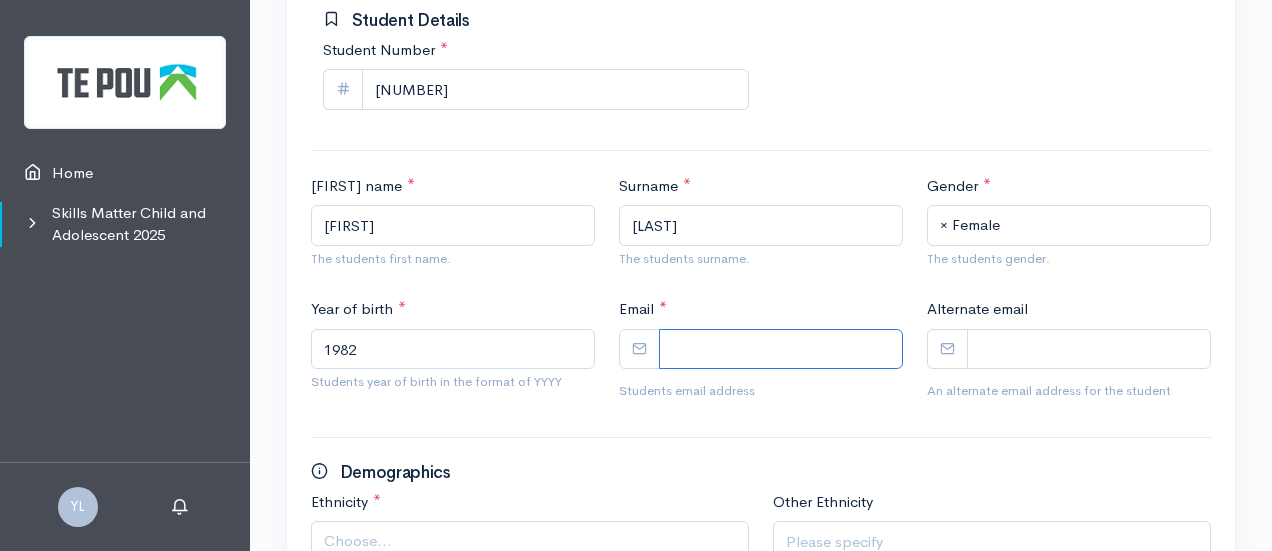 click on "Email *" at bounding box center [781, 349] 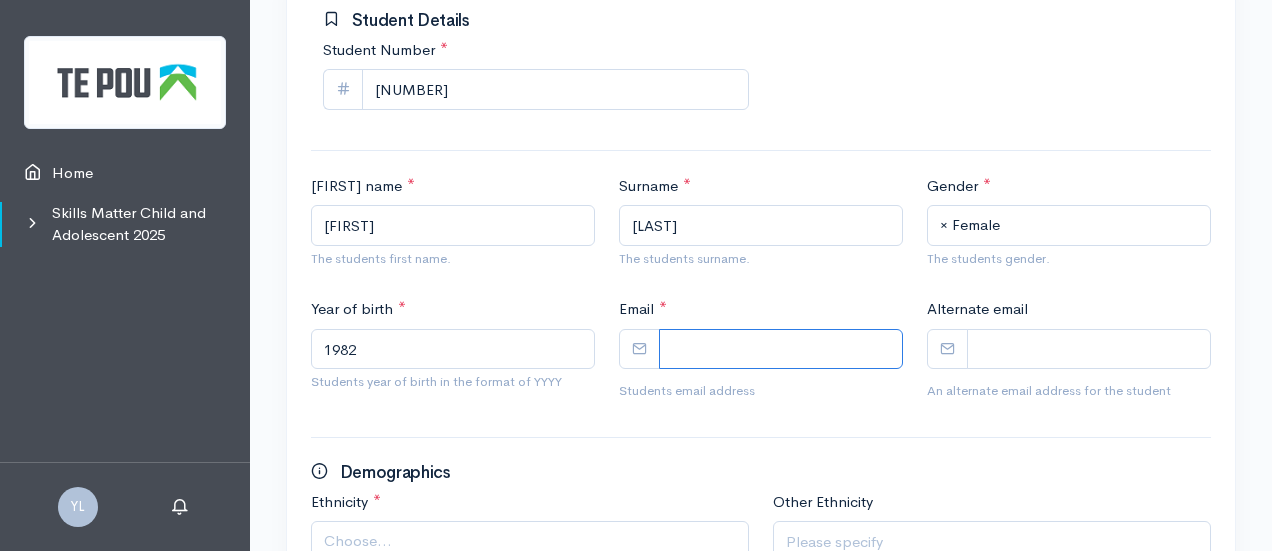 paste on "2006.rajashree@gmail.com" 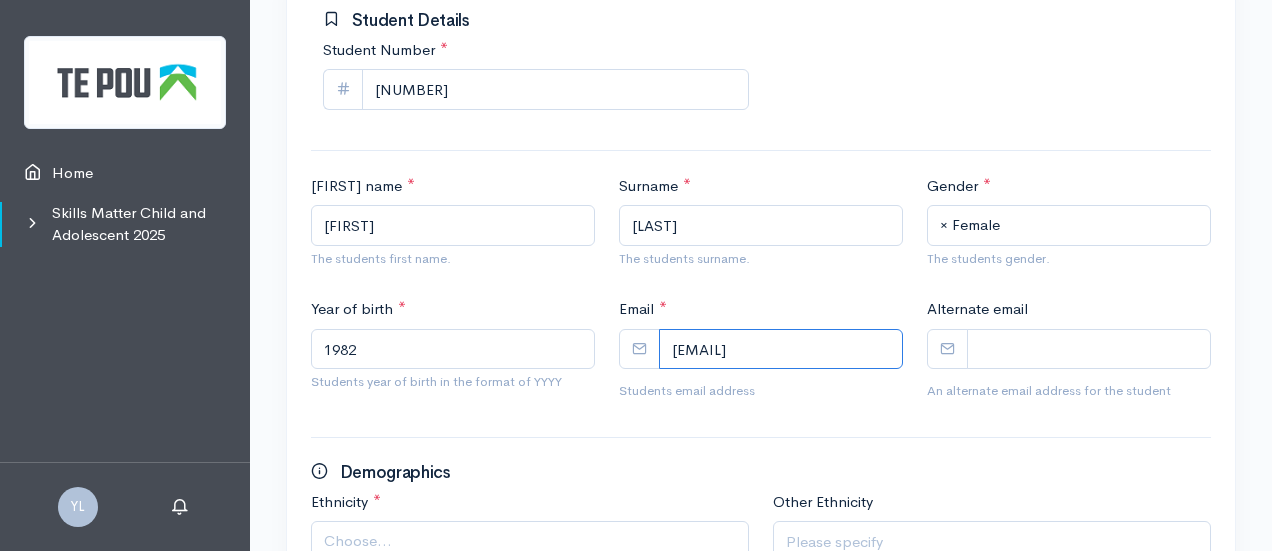 type on "2006.rajashree@gmail.com" 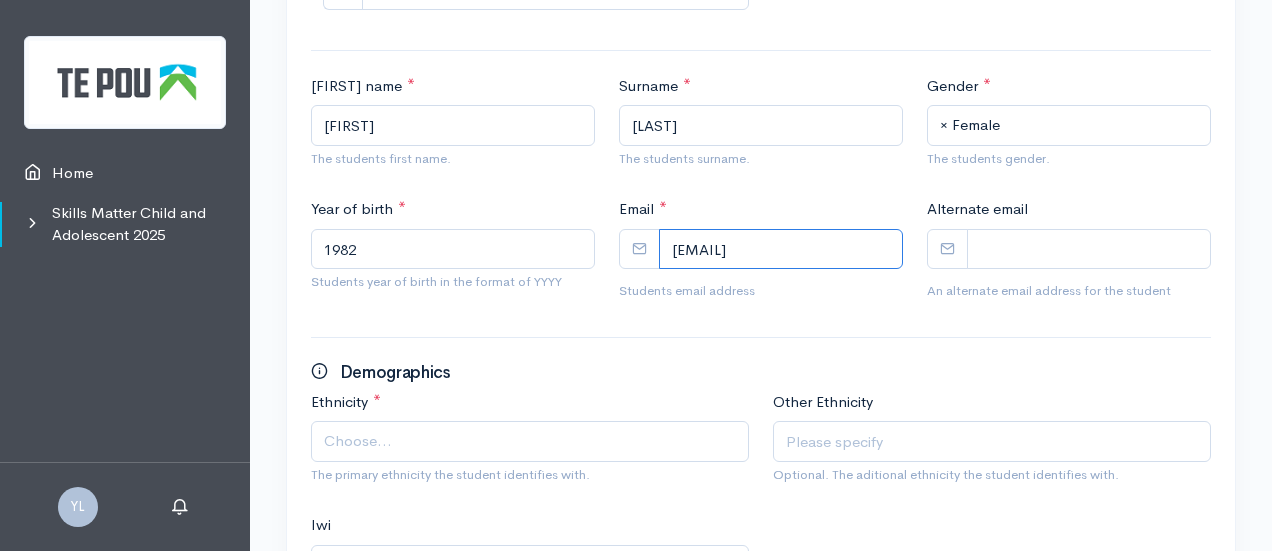 scroll, scrollTop: 600, scrollLeft: 0, axis: vertical 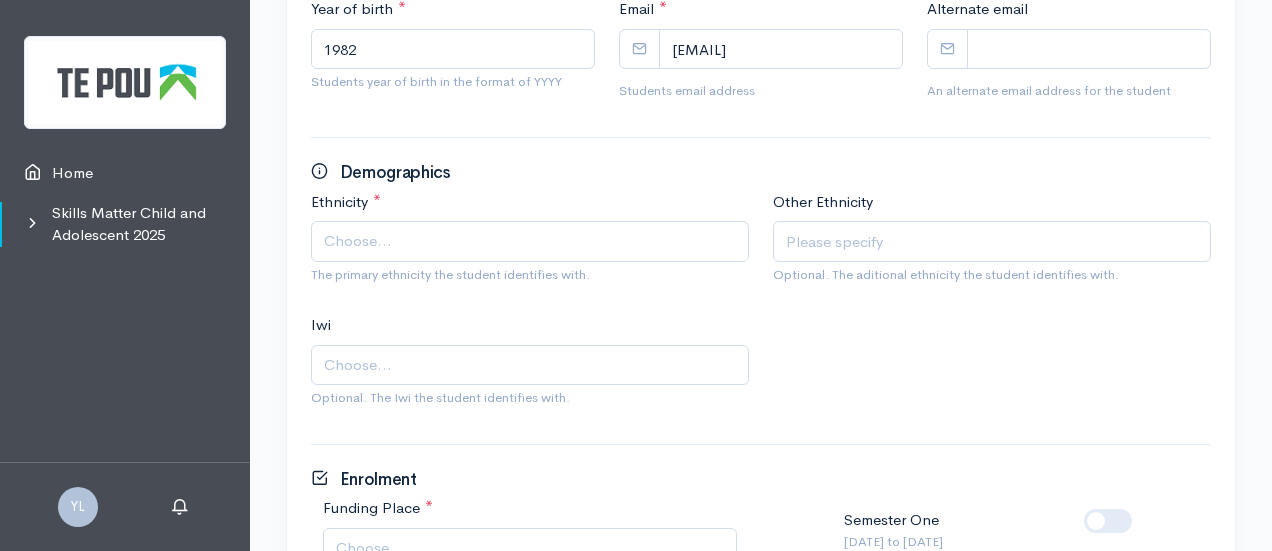 click on "Choose..." at bounding box center [532, 241] 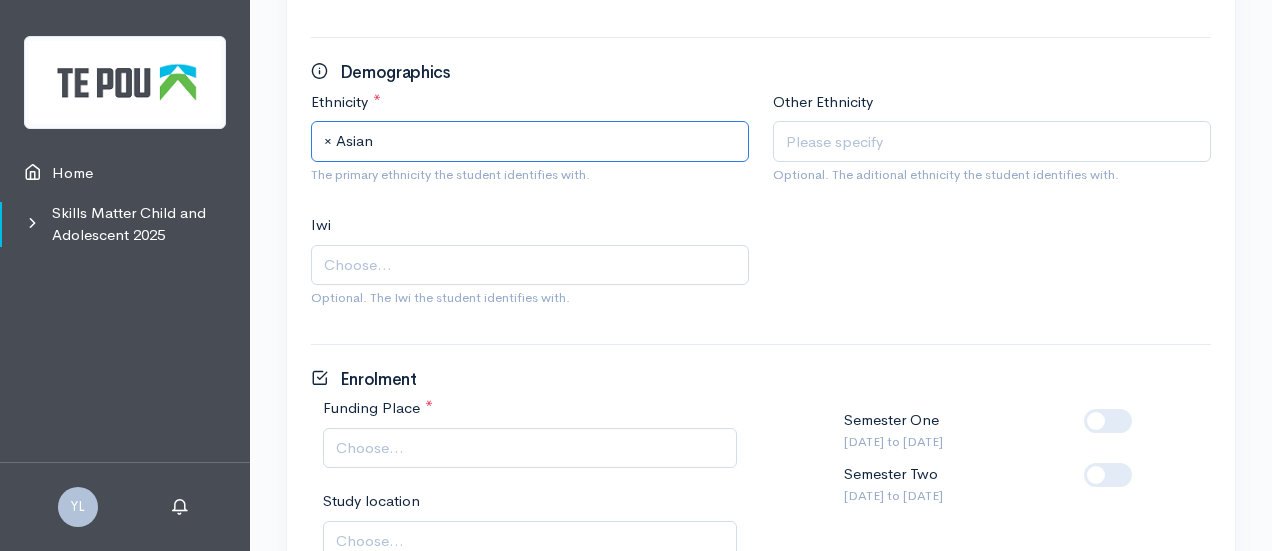 scroll, scrollTop: 900, scrollLeft: 0, axis: vertical 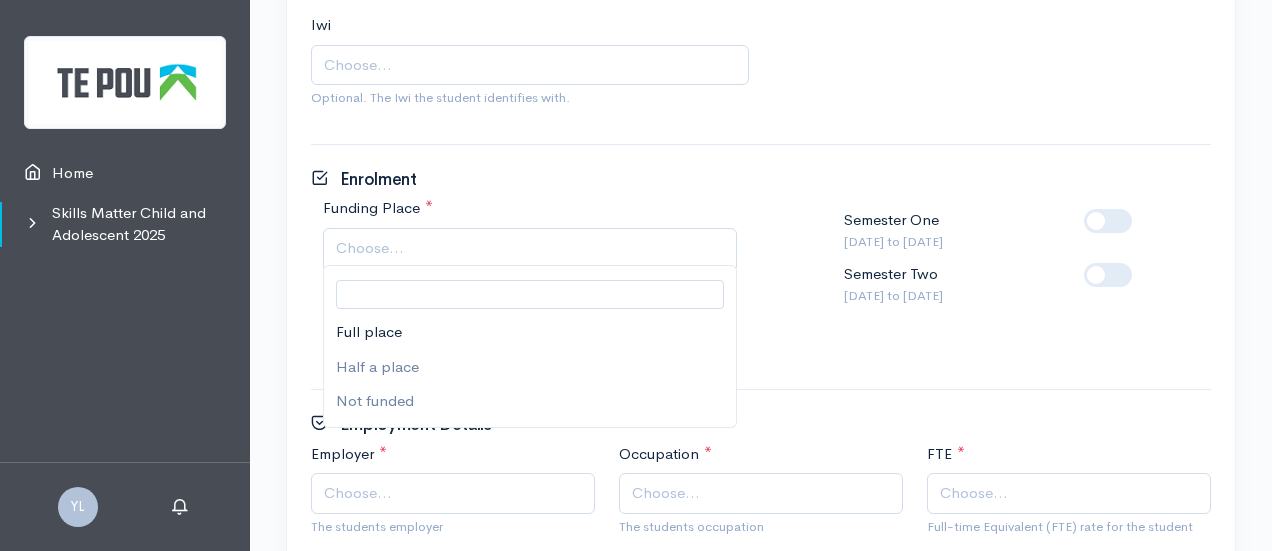 click on "Choose..." at bounding box center [532, 248] 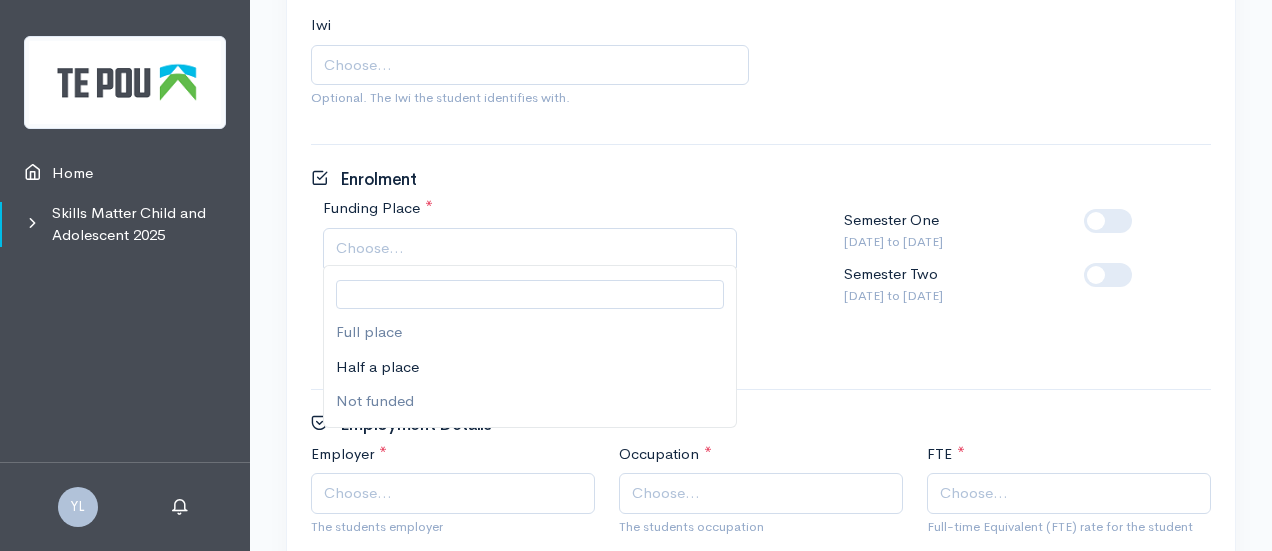 drag, startPoint x: 386, startPoint y: 367, endPoint x: 599, endPoint y: 295, distance: 224.83995 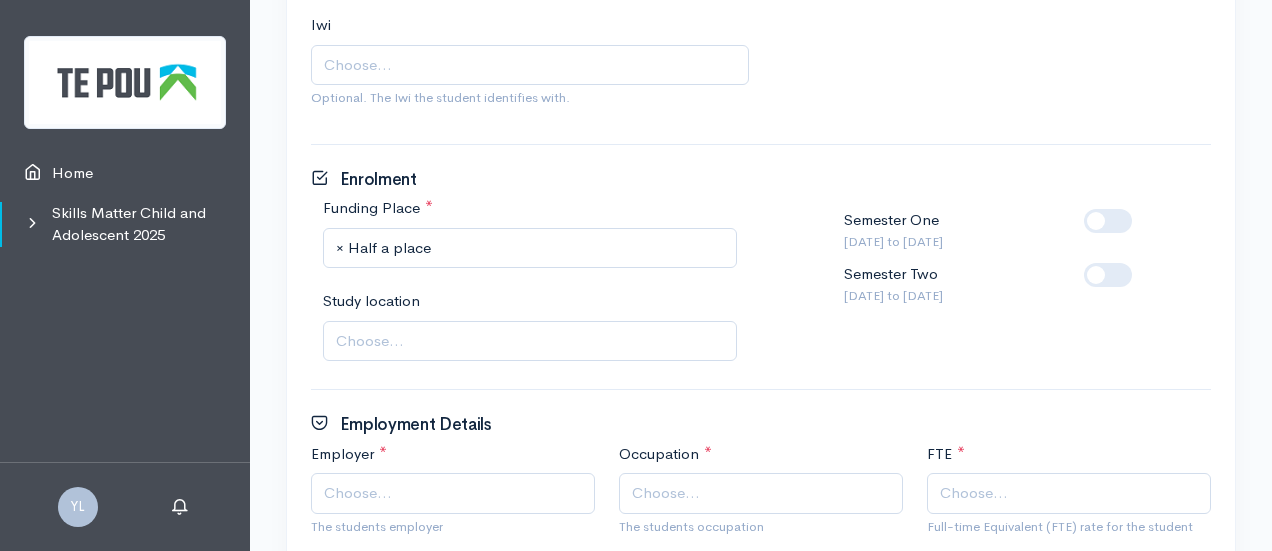 click at bounding box center [1140, 263] 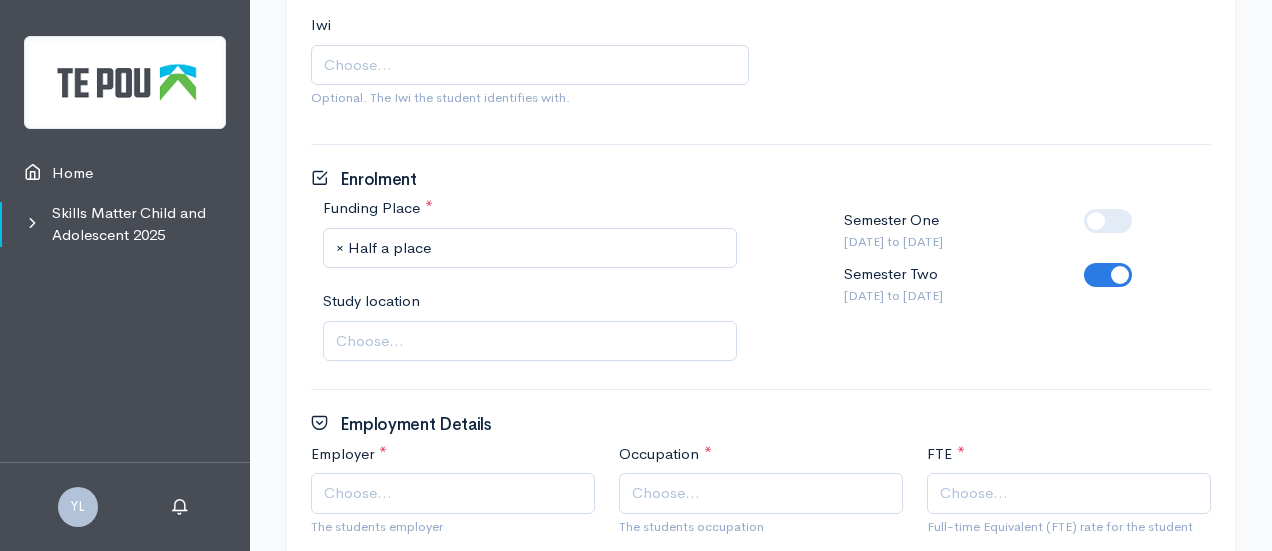 scroll, scrollTop: 1000, scrollLeft: 0, axis: vertical 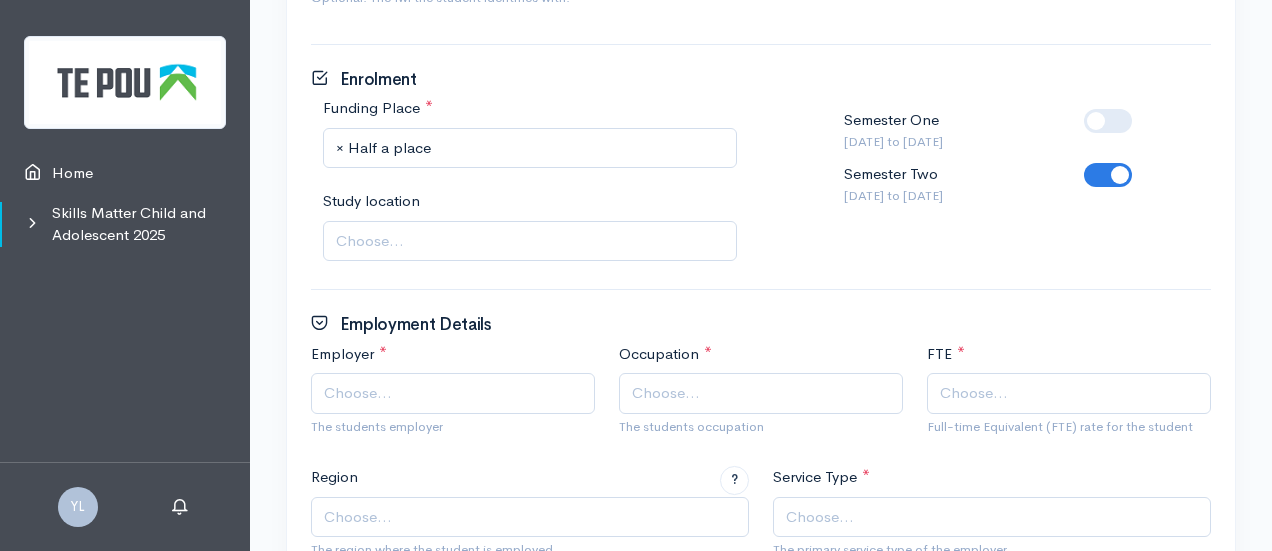 click on "Choose..." at bounding box center (532, 241) 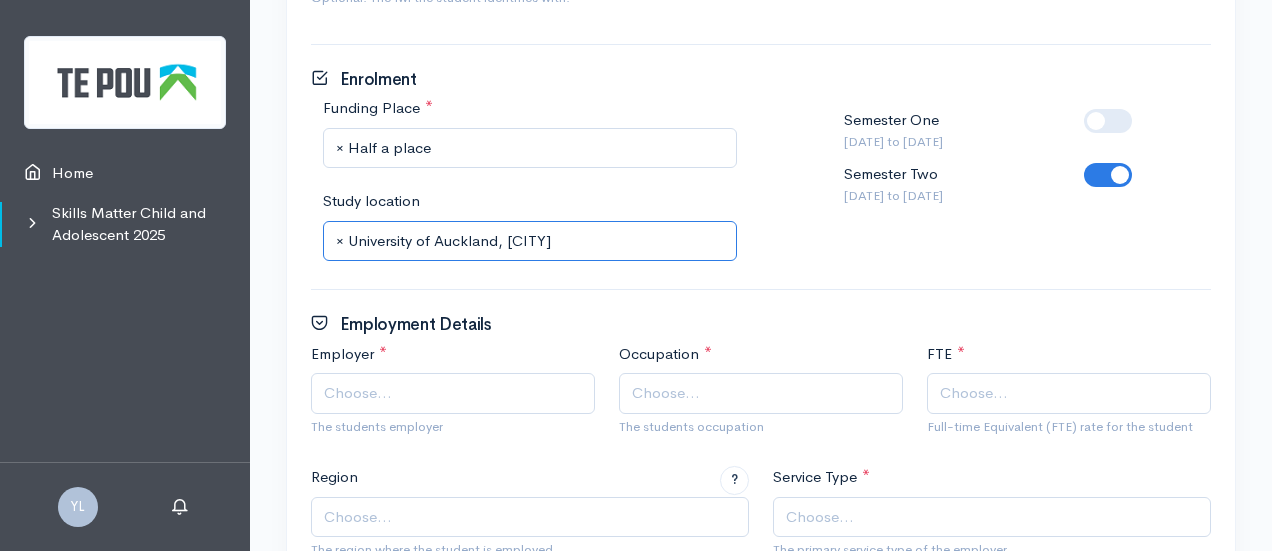 scroll, scrollTop: 1100, scrollLeft: 0, axis: vertical 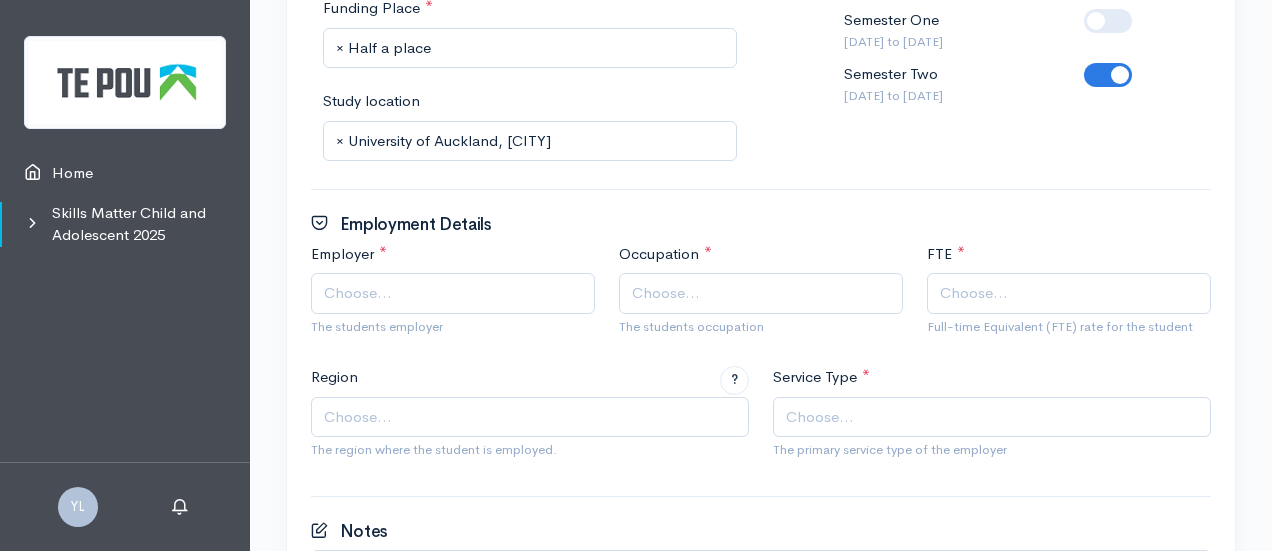 click on "Choose..." at bounding box center (455, 293) 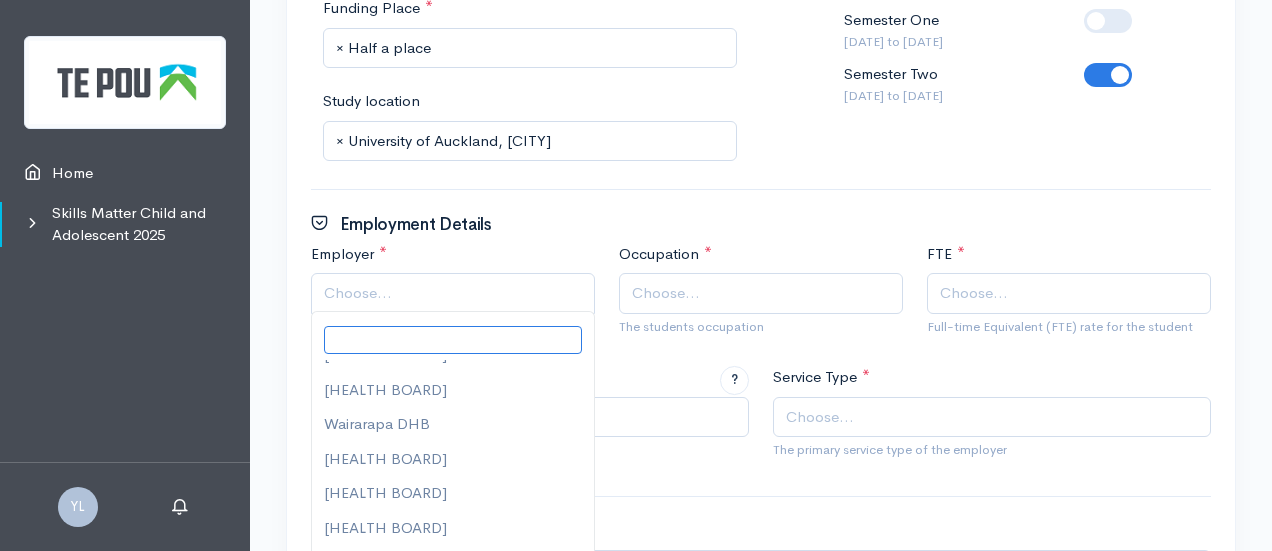 scroll, scrollTop: 509, scrollLeft: 0, axis: vertical 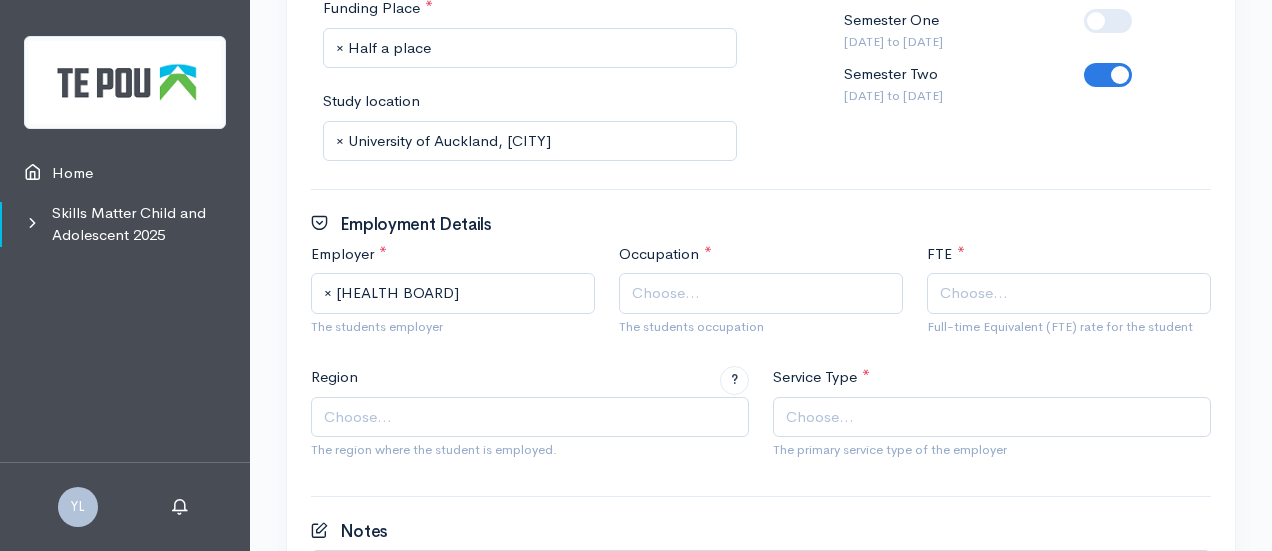 click on "Choose..." at bounding box center [763, 293] 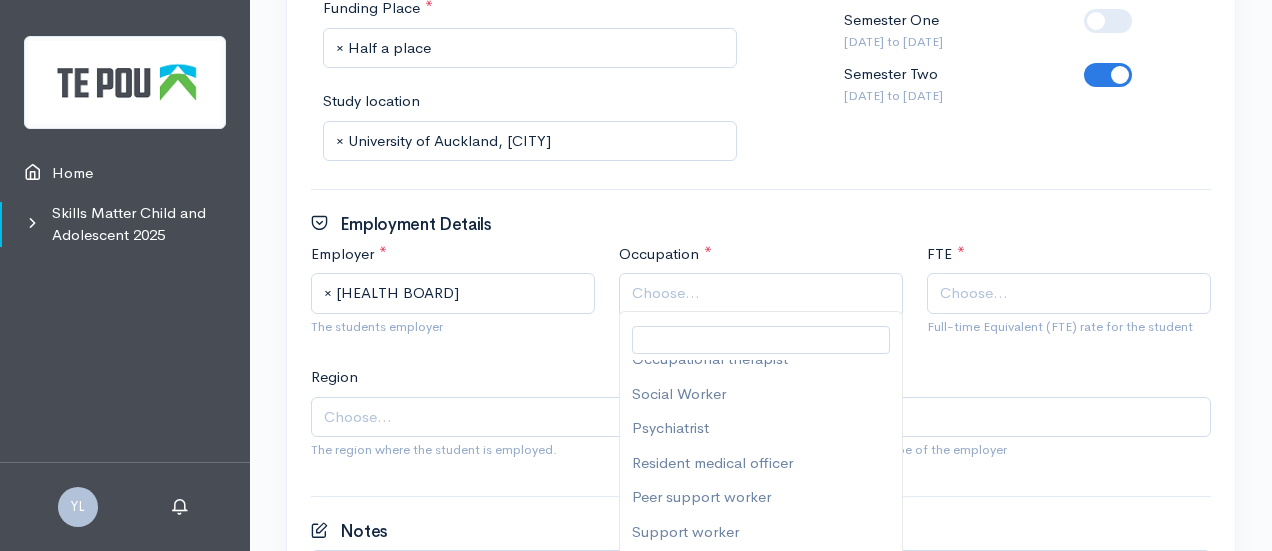 scroll, scrollTop: 152, scrollLeft: 0, axis: vertical 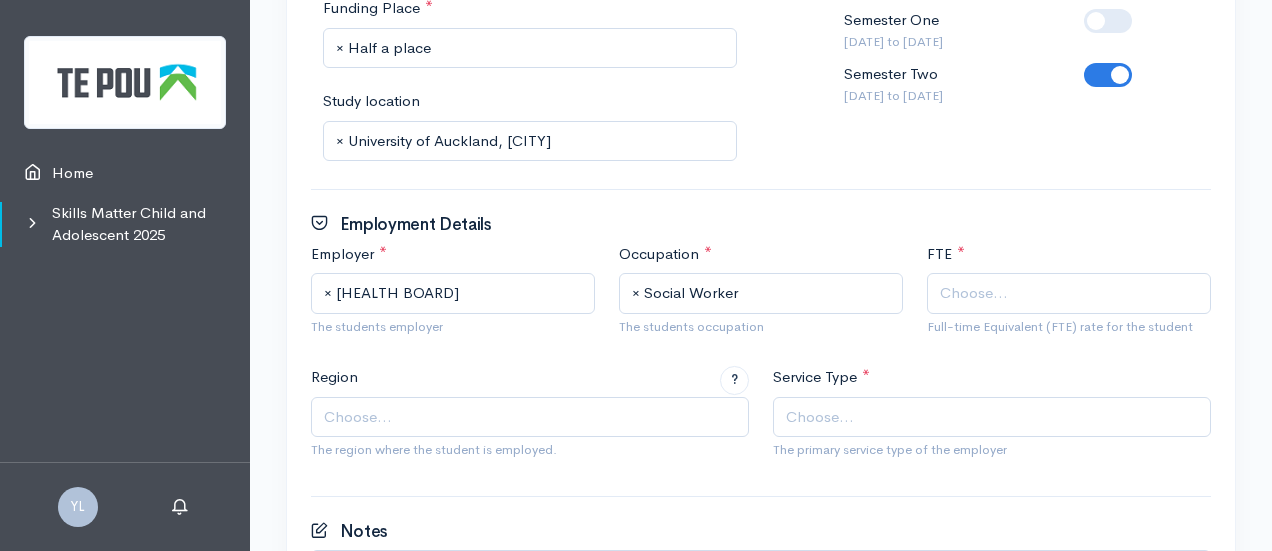 click on "Choose..." at bounding box center (974, 293) 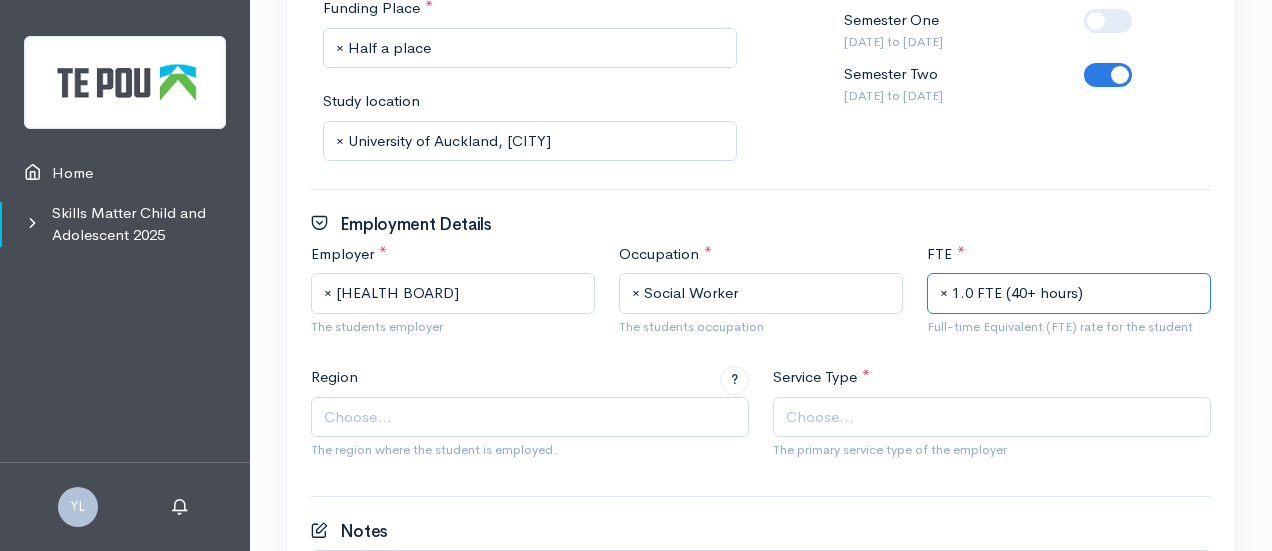 scroll, scrollTop: 1300, scrollLeft: 0, axis: vertical 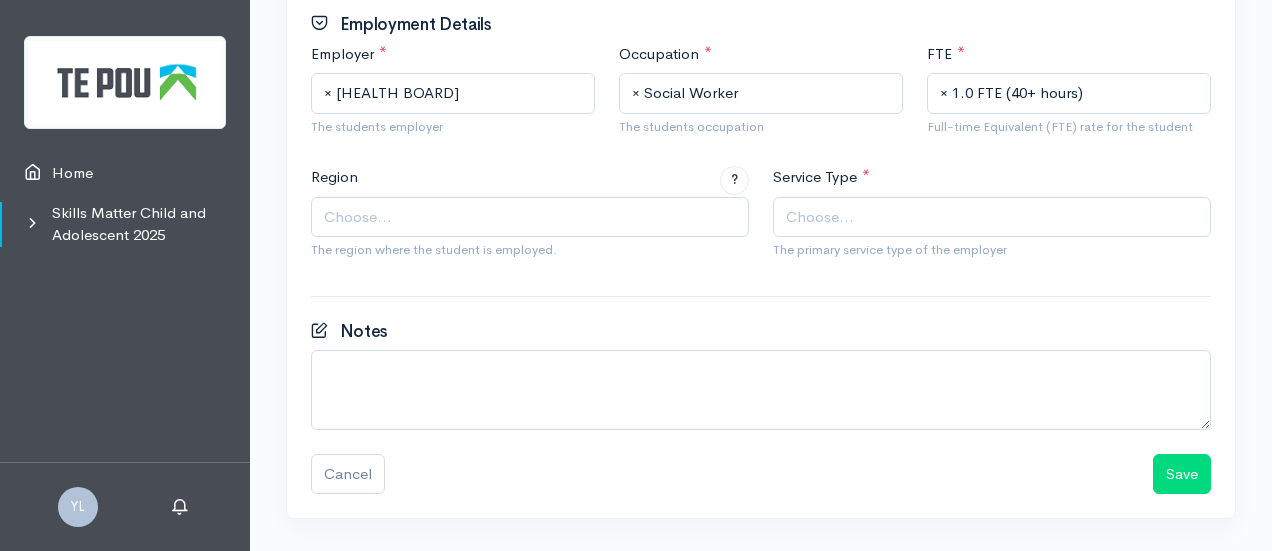 click on "Choose..." at bounding box center [532, 217] 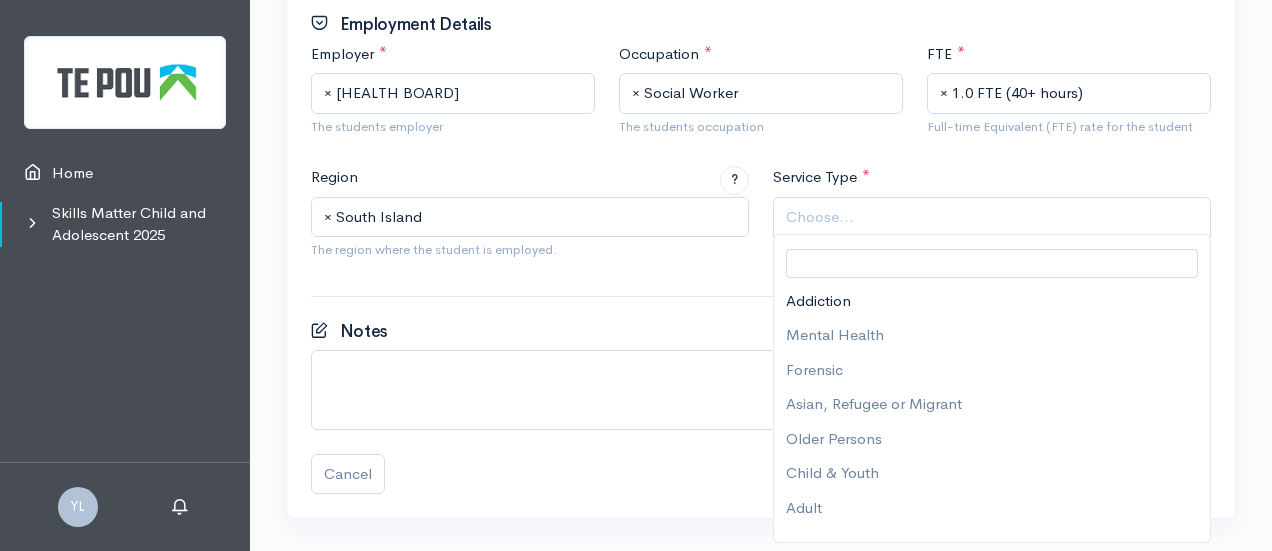 click on "Choose..." at bounding box center (994, 217) 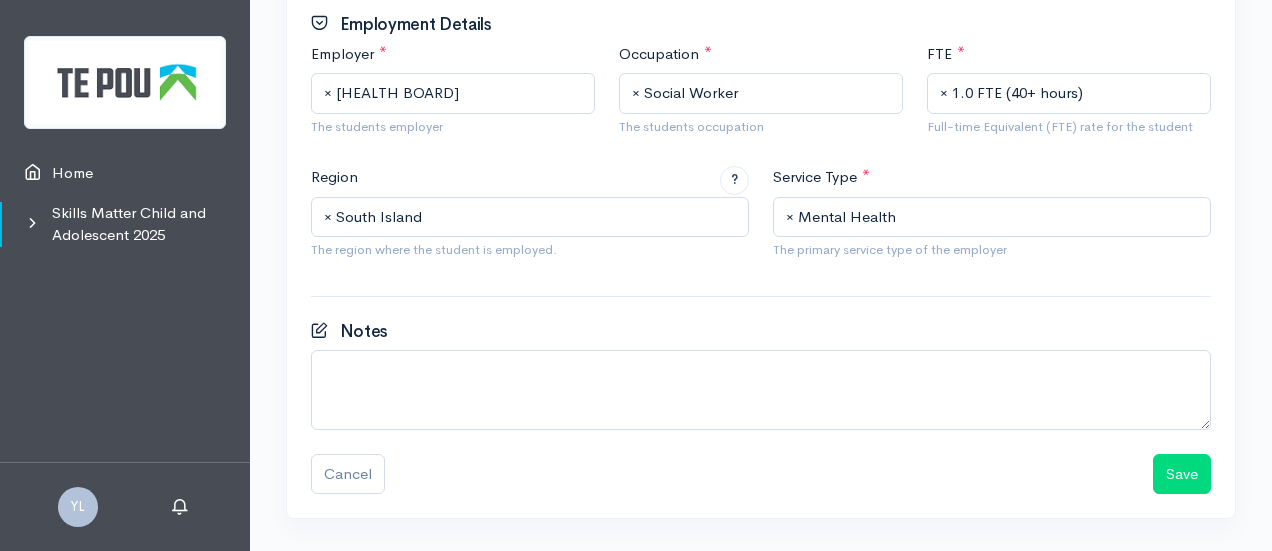 click on "× Mental Health" at bounding box center (994, 217) 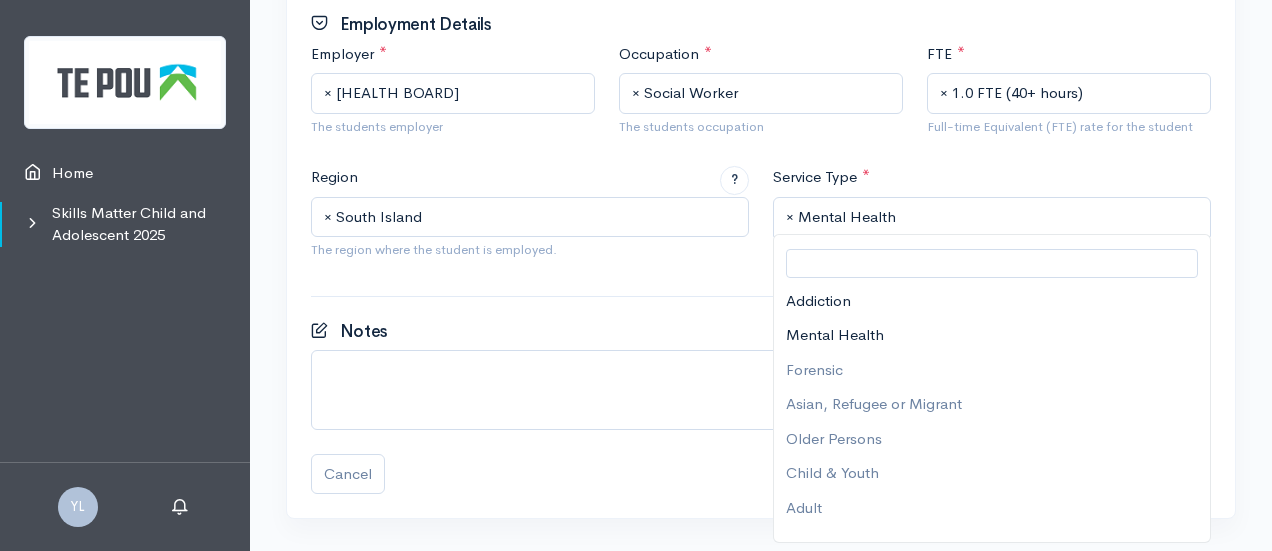 click on "Region   ?
Northern
Midland
Central
South Island
× South Island
The region where the student is employed.
Service Type *
Addiction
Mental Health
Forensic
Asian, Refugee or Migrant
Older Persons
Child & Youth
Adult
Kaupapa Māori
Pasific
Community
Inpatient
Other
× Mental Health
The primary service type of the employer" at bounding box center [761, 228] 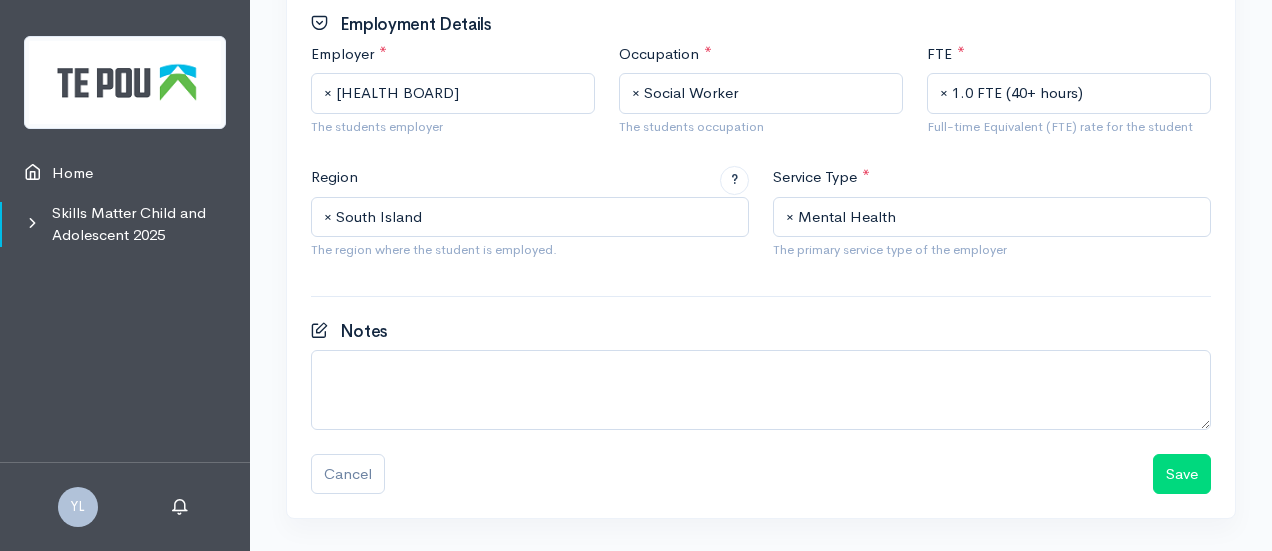 scroll, scrollTop: 1360, scrollLeft: 0, axis: vertical 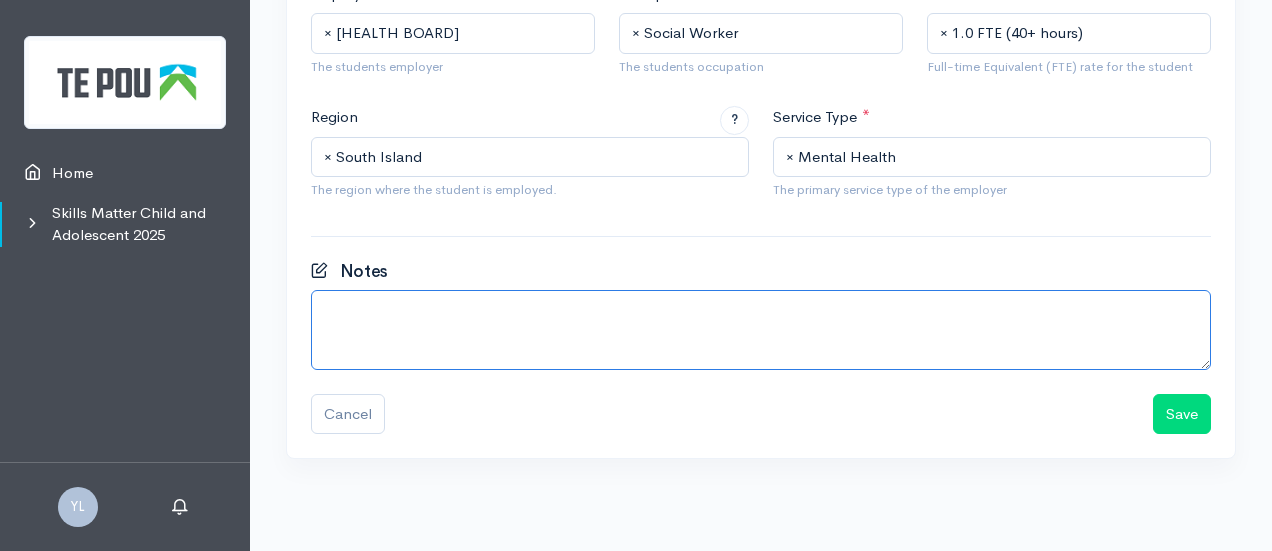click at bounding box center [761, 330] 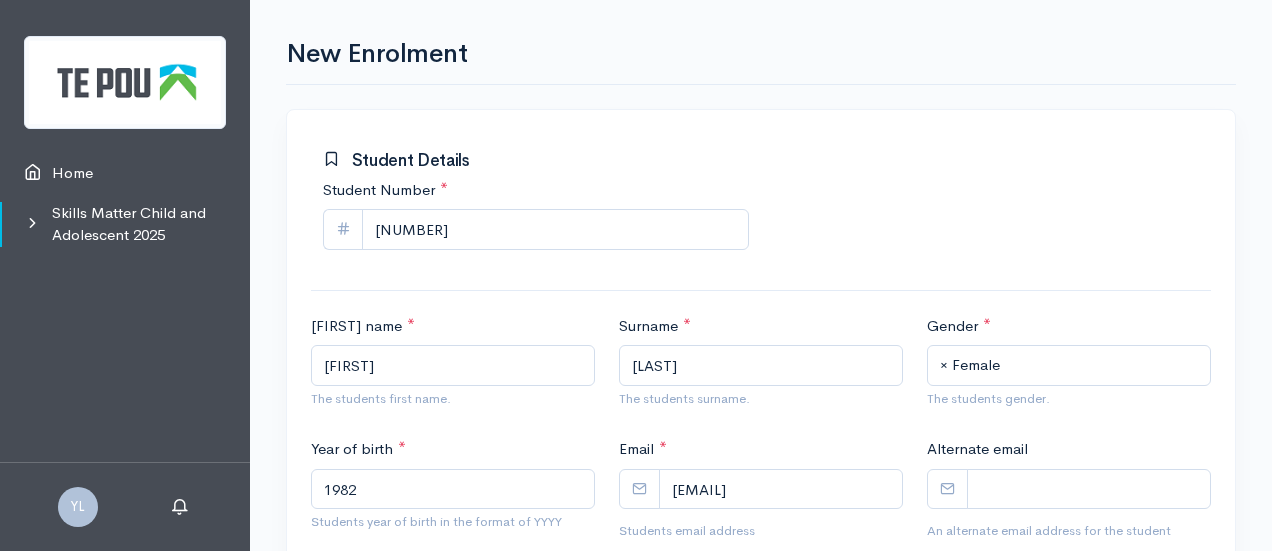 scroll, scrollTop: 0, scrollLeft: 0, axis: both 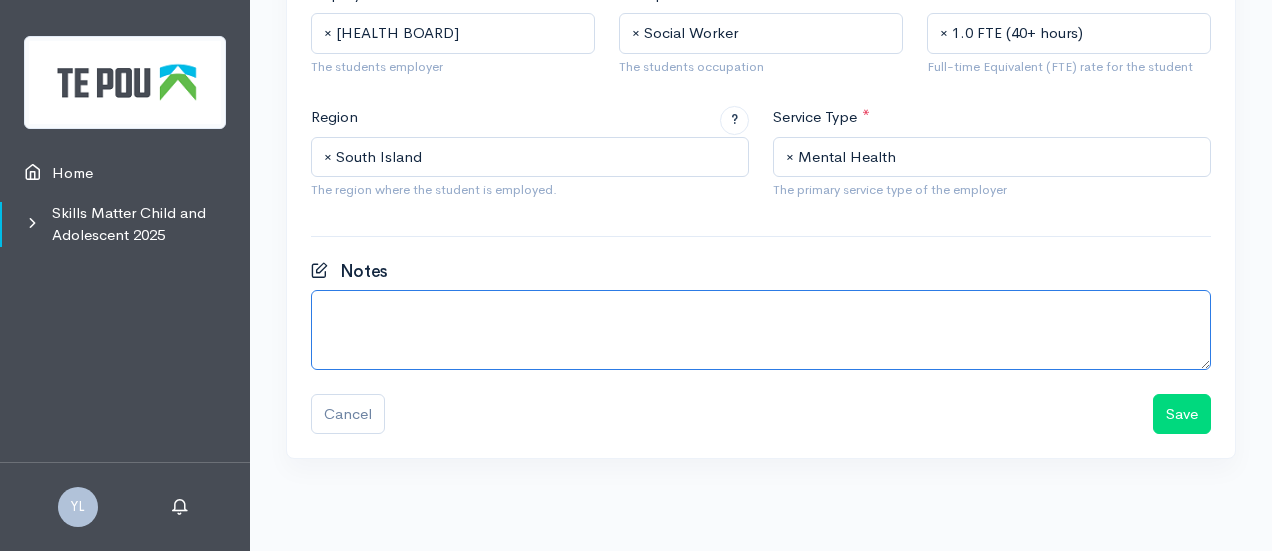 click at bounding box center [761, 330] 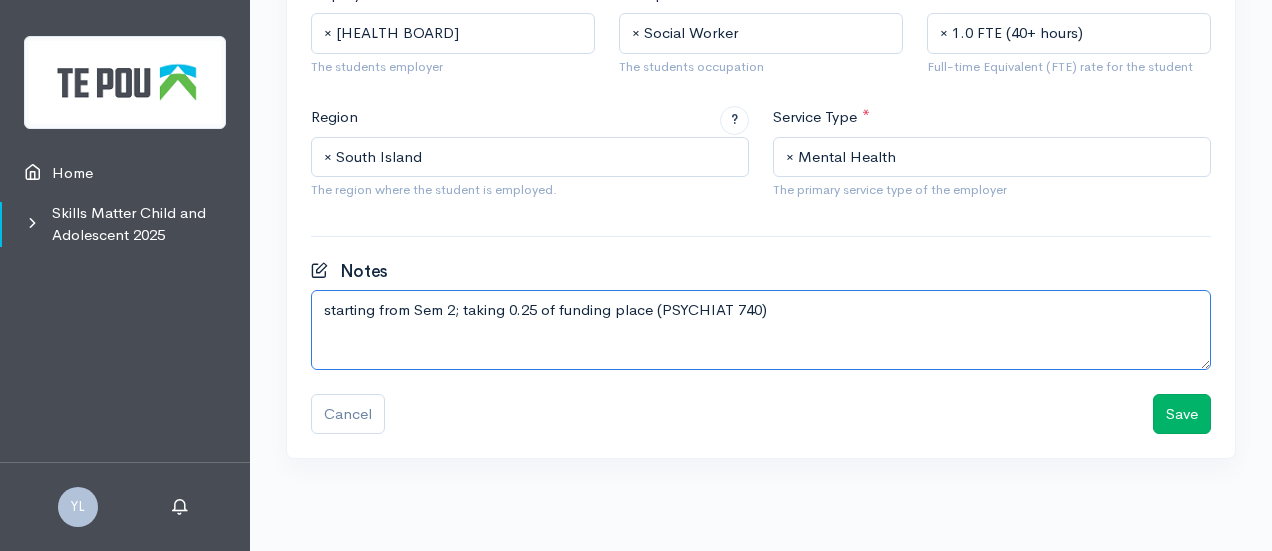 type on "starting from Sem 2; taking 0.25 of funding place (PSYCHIAT 740)" 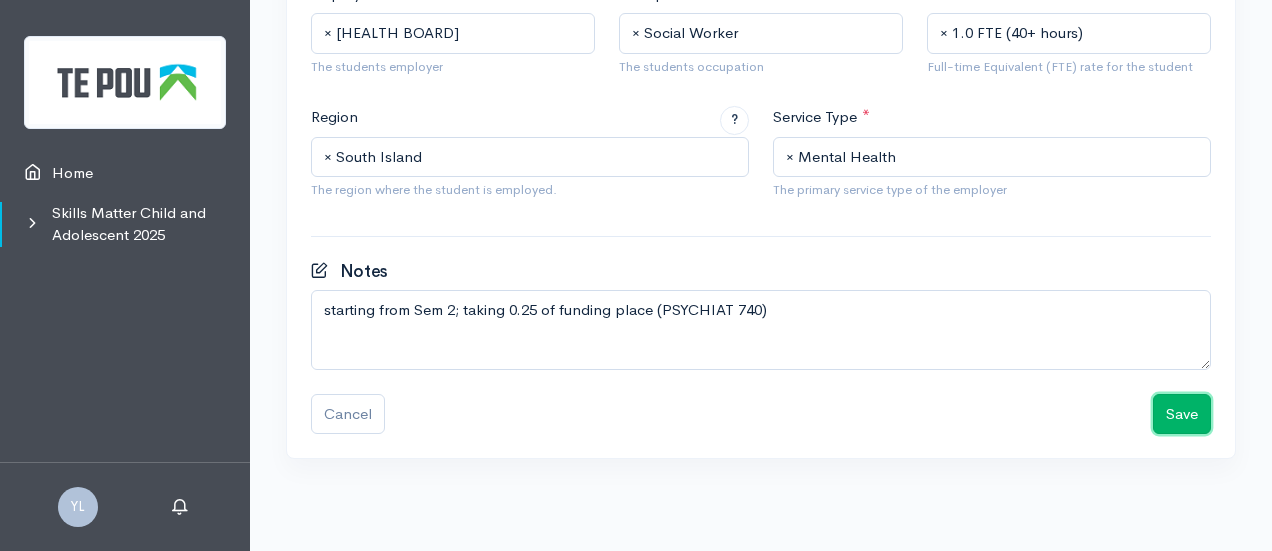 click on "Save" at bounding box center [1182, 414] 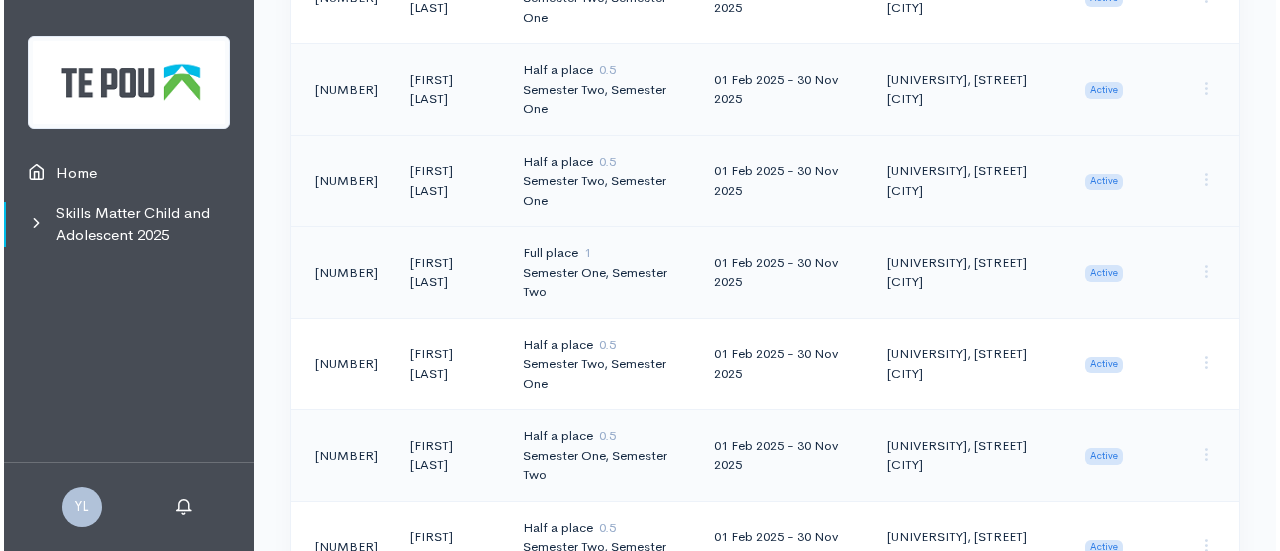 scroll, scrollTop: 0, scrollLeft: 0, axis: both 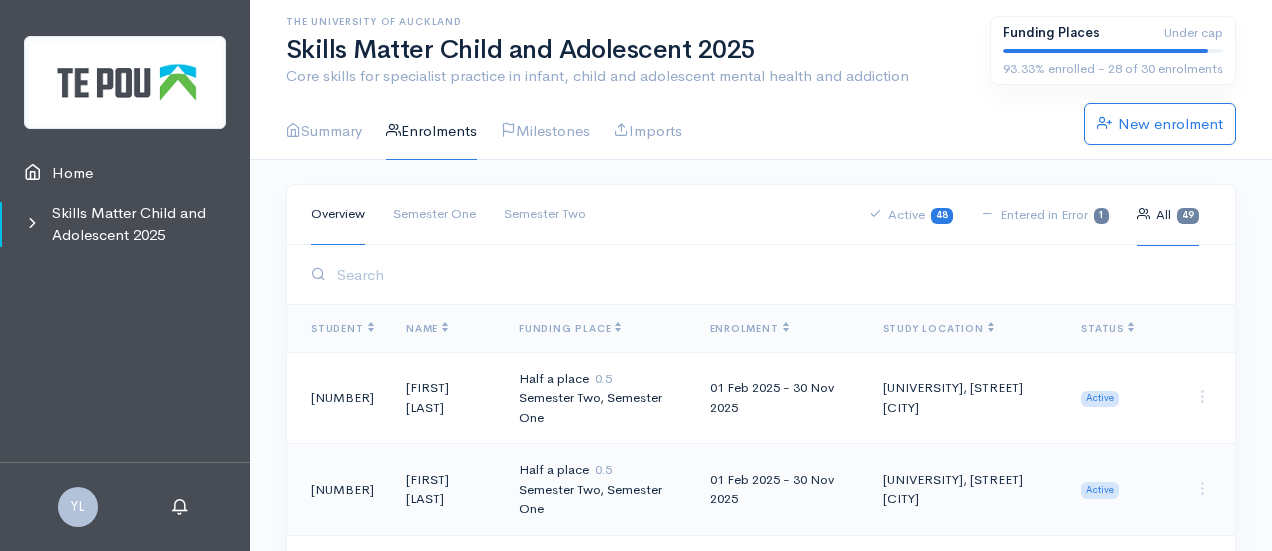click at bounding box center (771, 274) 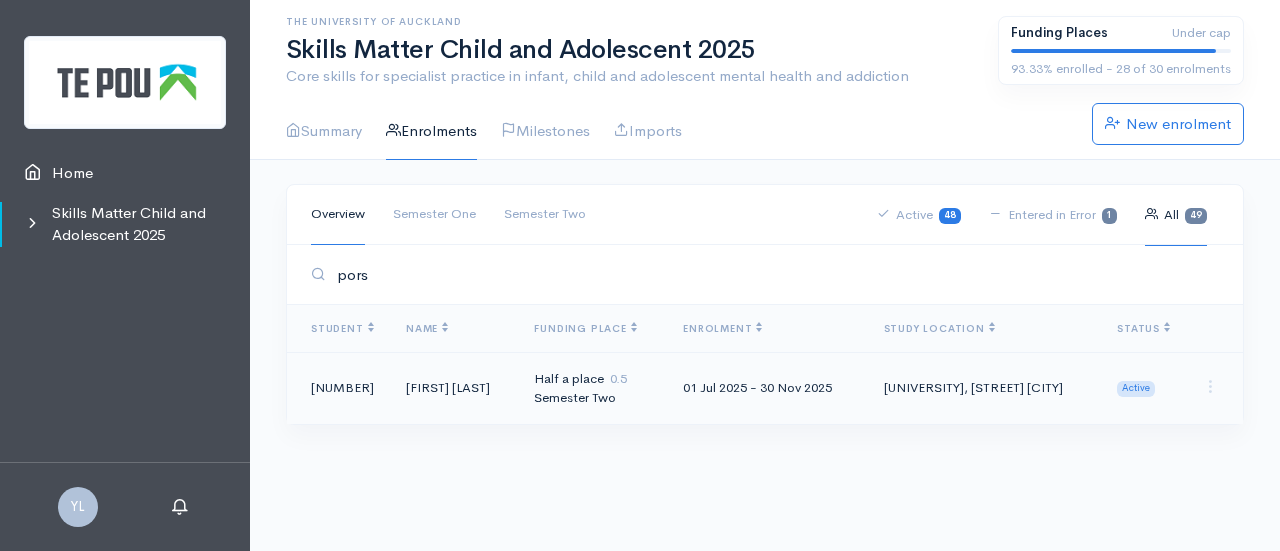 type on "pors" 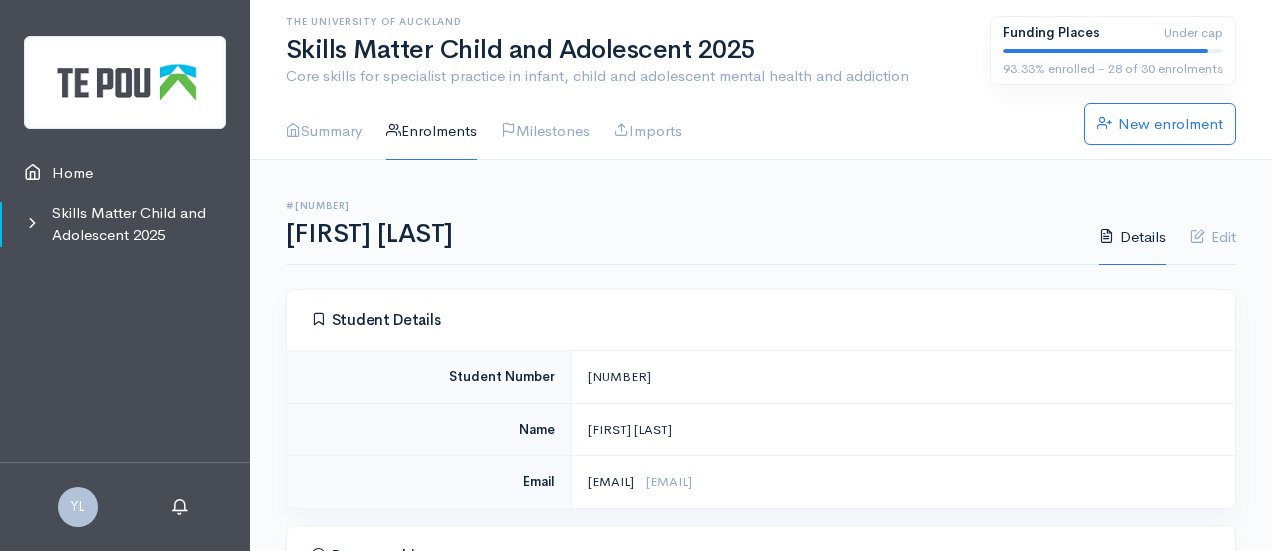 scroll, scrollTop: 0, scrollLeft: 0, axis: both 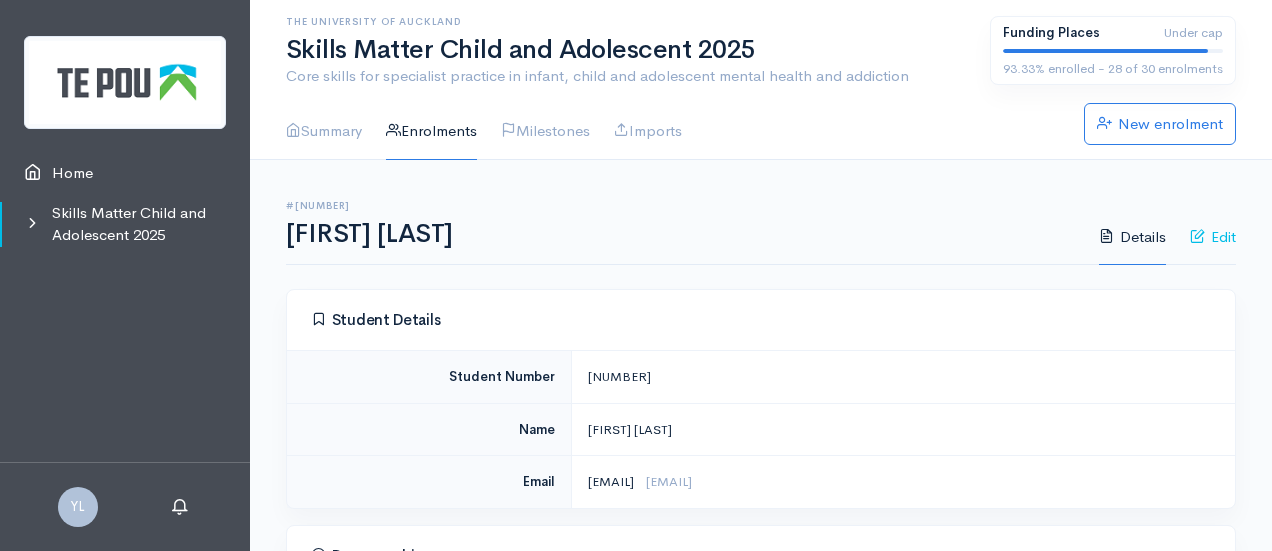 click on "Edit" at bounding box center [1213, 237] 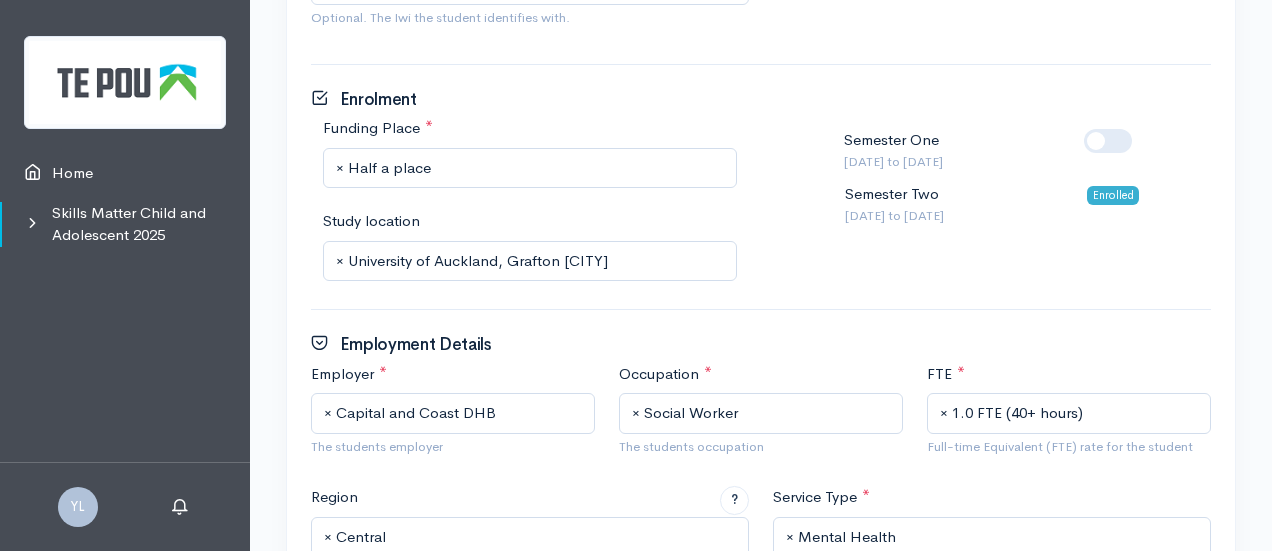 scroll, scrollTop: 1380, scrollLeft: 0, axis: vertical 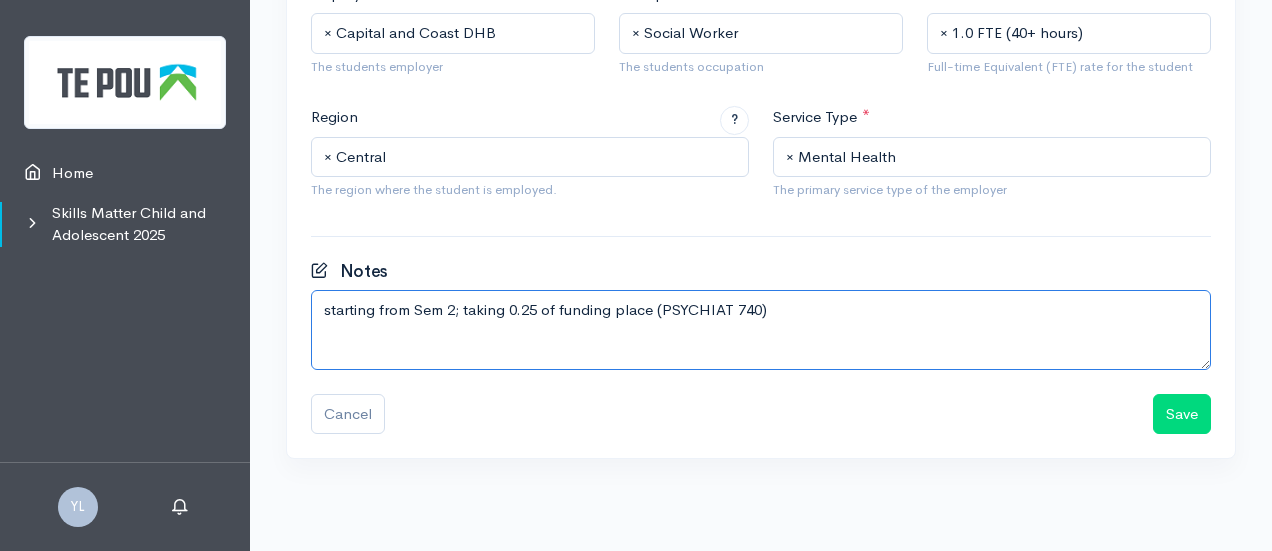 drag, startPoint x: 813, startPoint y: 307, endPoint x: 248, endPoint y: 310, distance: 565.00793 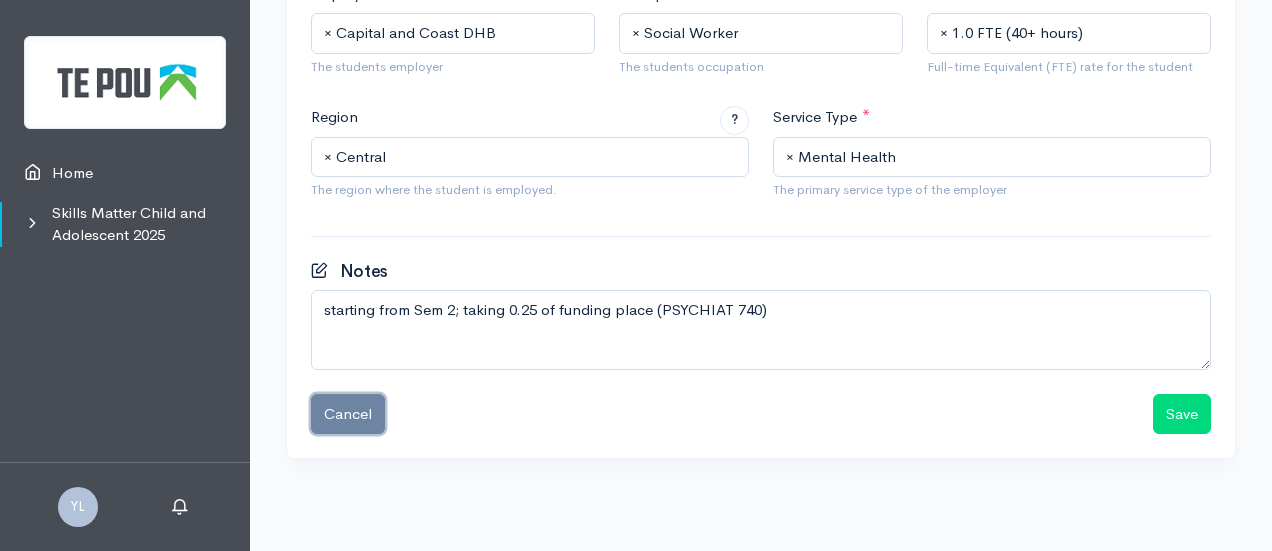 click on "Cancel" at bounding box center [348, 414] 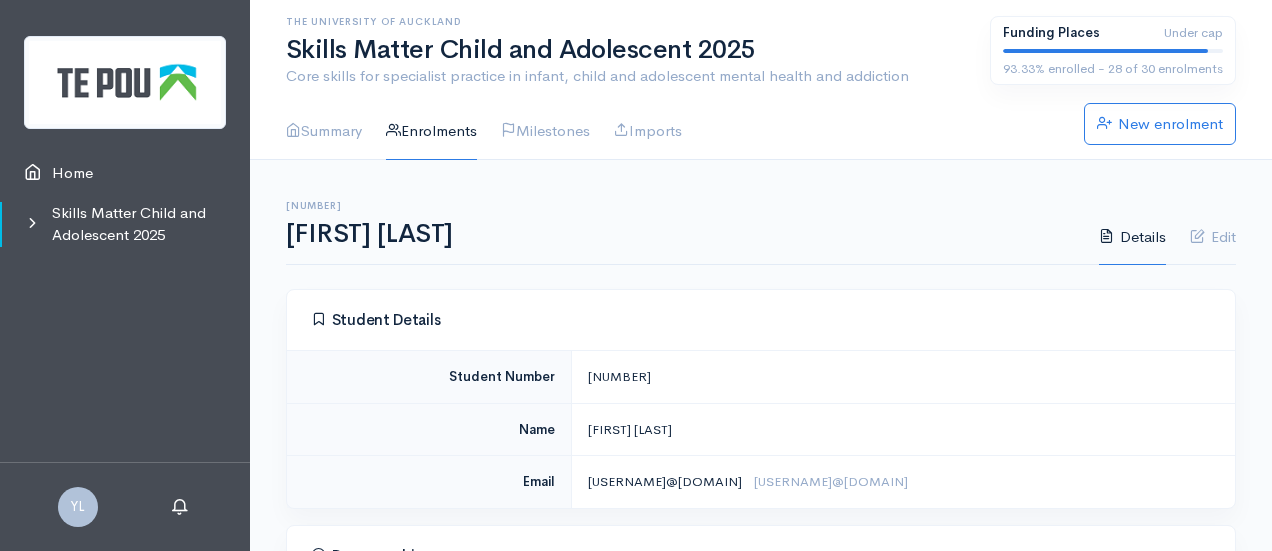 scroll, scrollTop: 0, scrollLeft: 0, axis: both 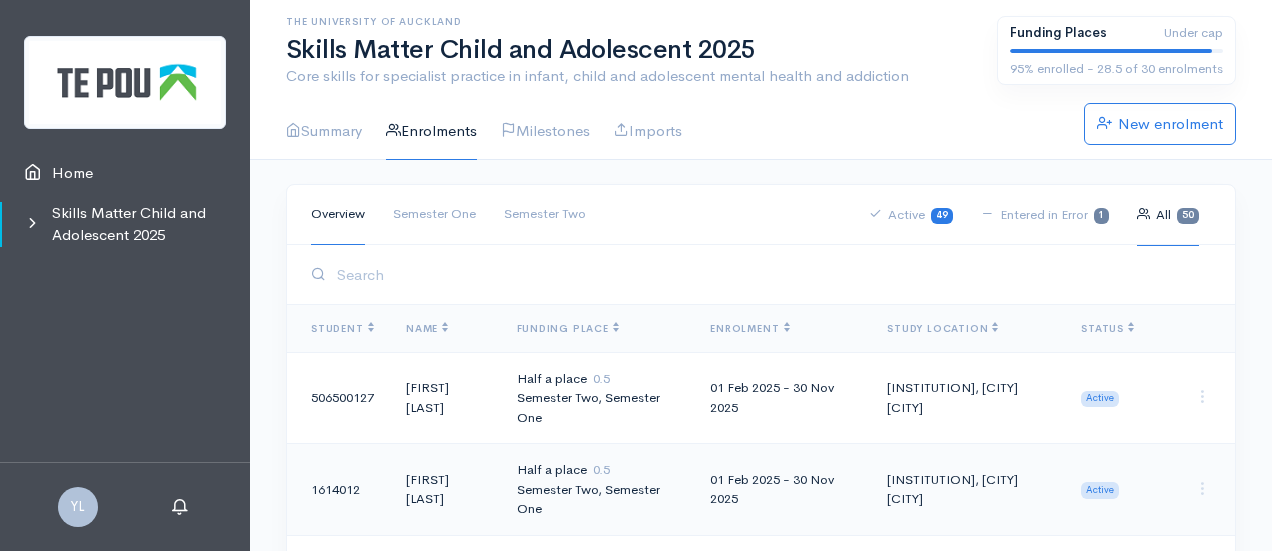 click at bounding box center (771, 274) 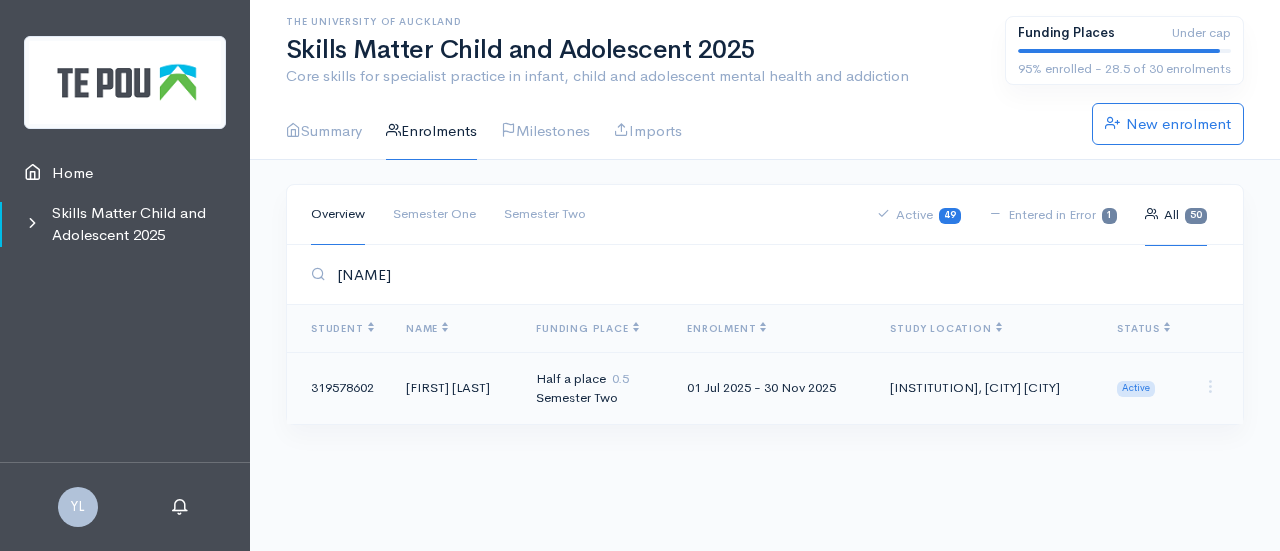 type on "[NAME]" 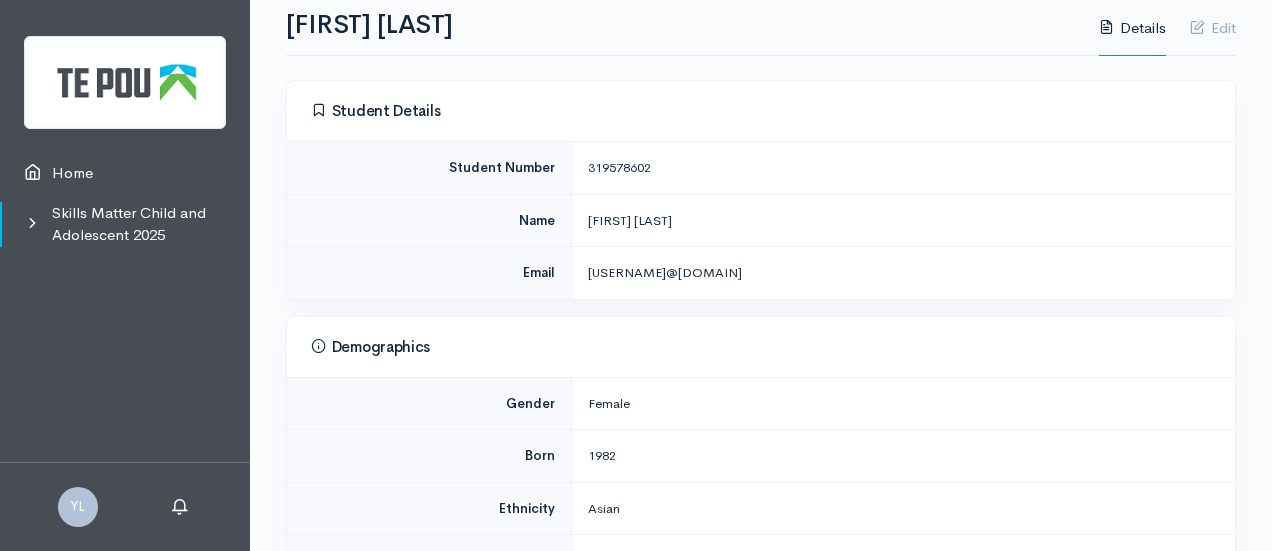 scroll, scrollTop: 0, scrollLeft: 0, axis: both 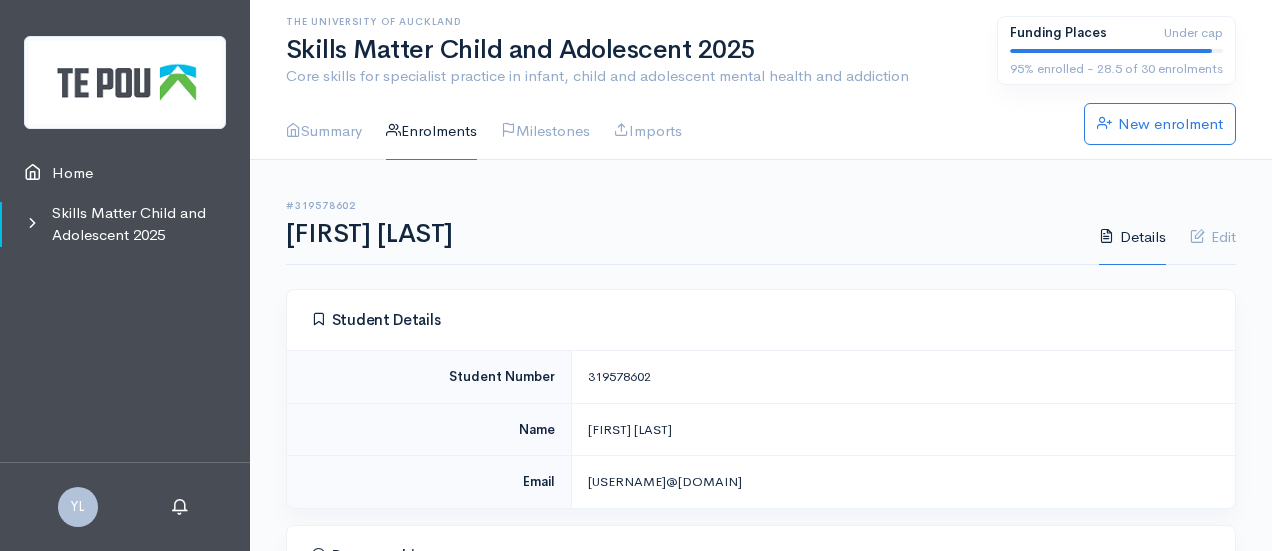 drag, startPoint x: 716, startPoint y: 421, endPoint x: 592, endPoint y: 428, distance: 124.197426 